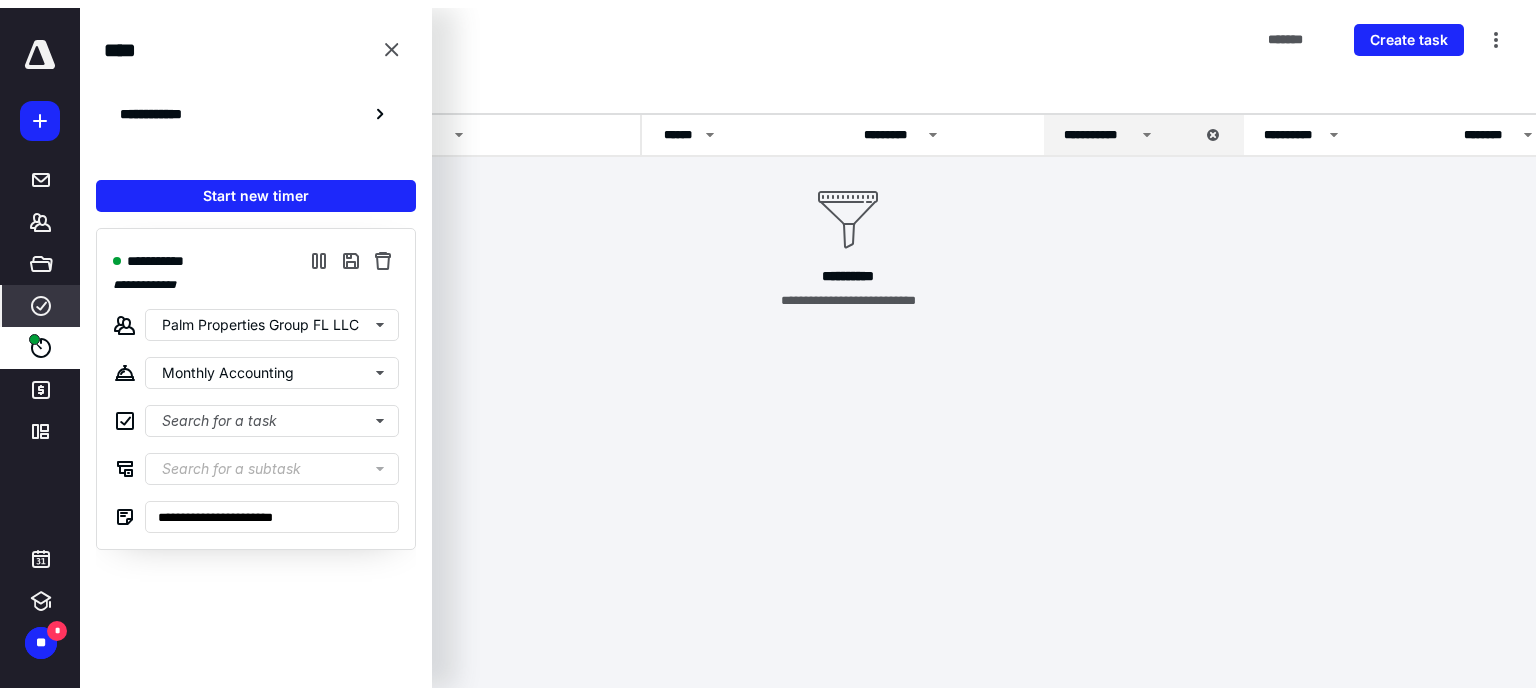 scroll, scrollTop: 0, scrollLeft: 0, axis: both 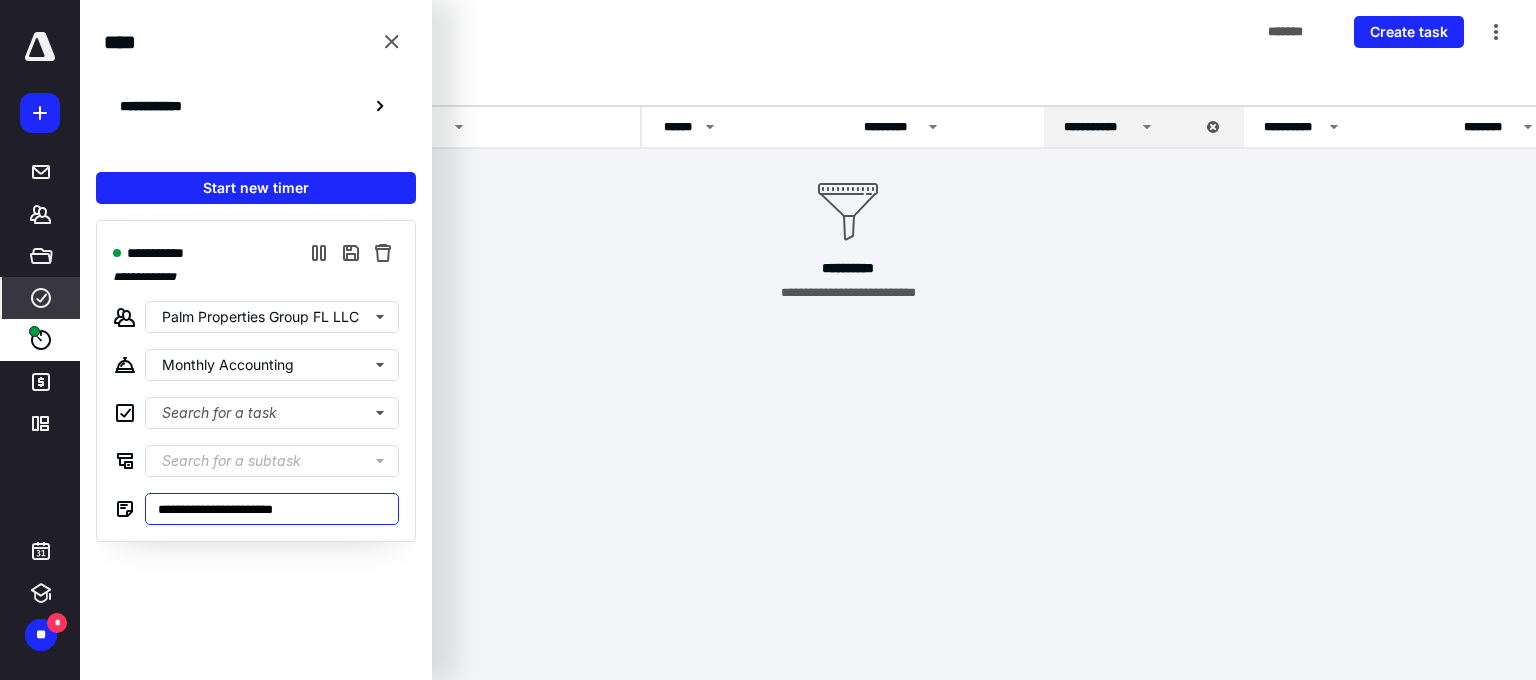 drag, startPoint x: 320, startPoint y: 511, endPoint x: 148, endPoint y: 515, distance: 172.04651 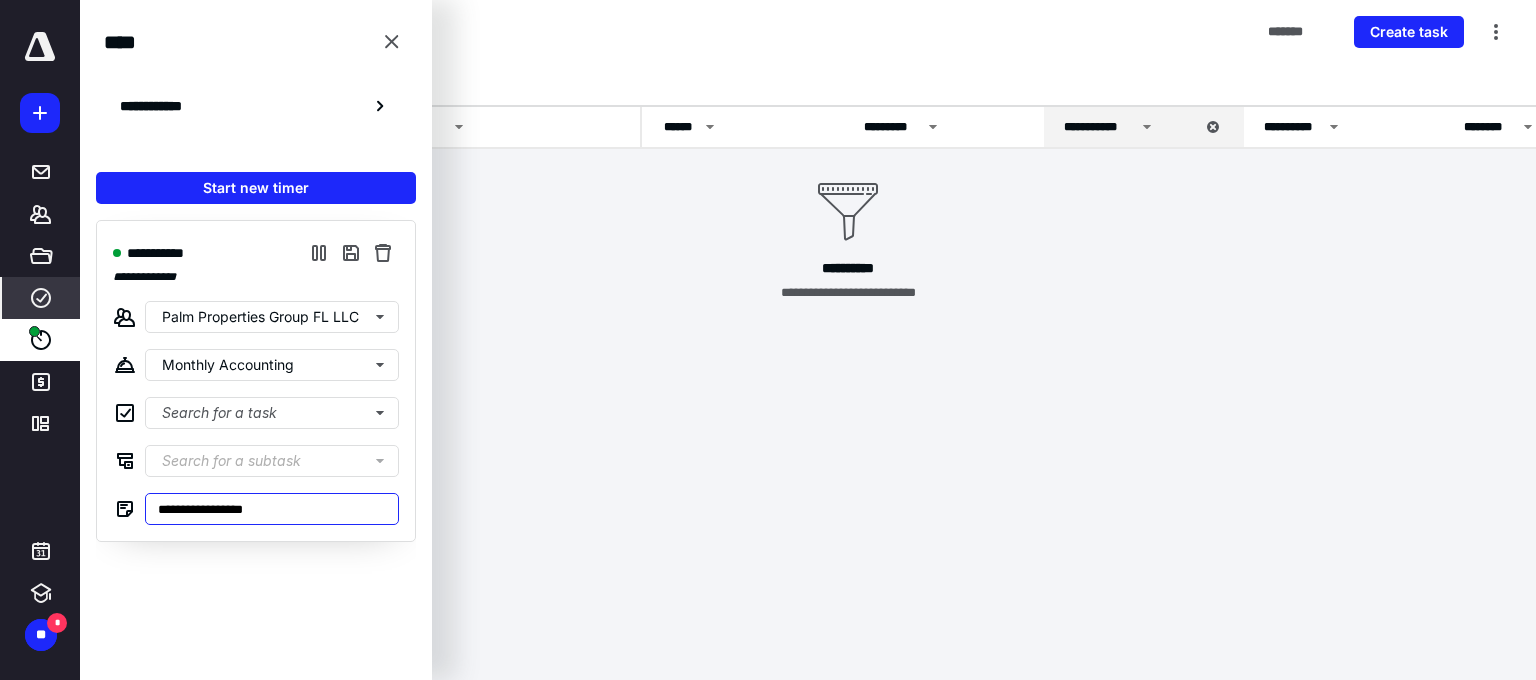 drag, startPoint x: 280, startPoint y: 511, endPoint x: 211, endPoint y: 506, distance: 69.18092 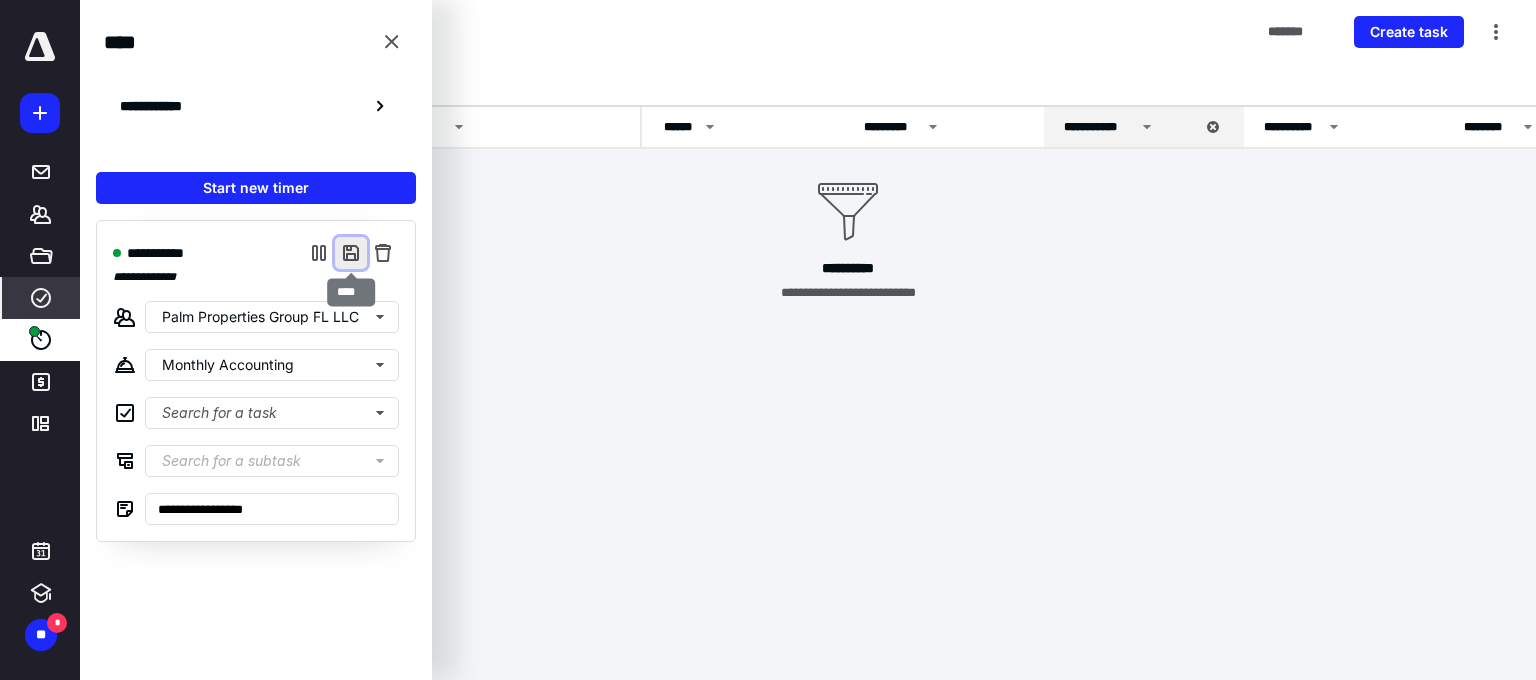 click at bounding box center (351, 253) 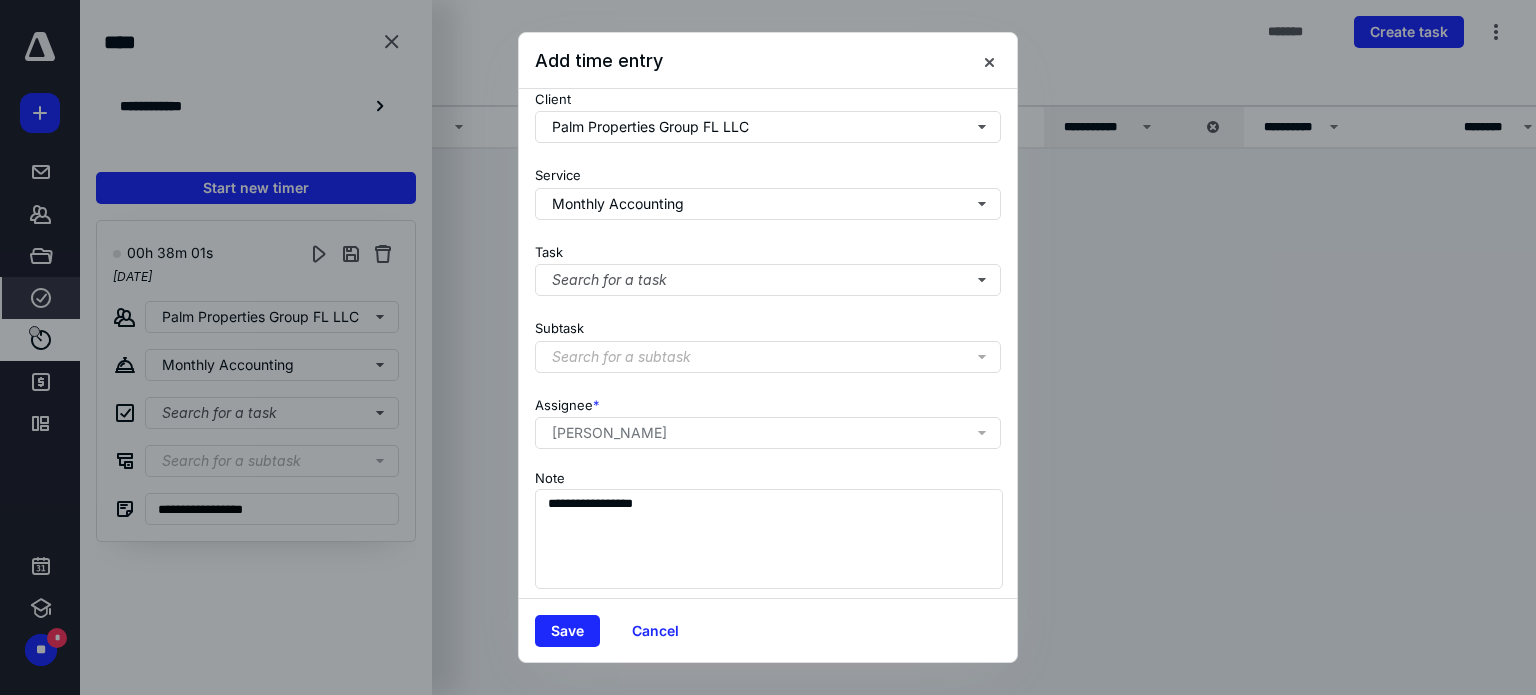 scroll, scrollTop: 205, scrollLeft: 0, axis: vertical 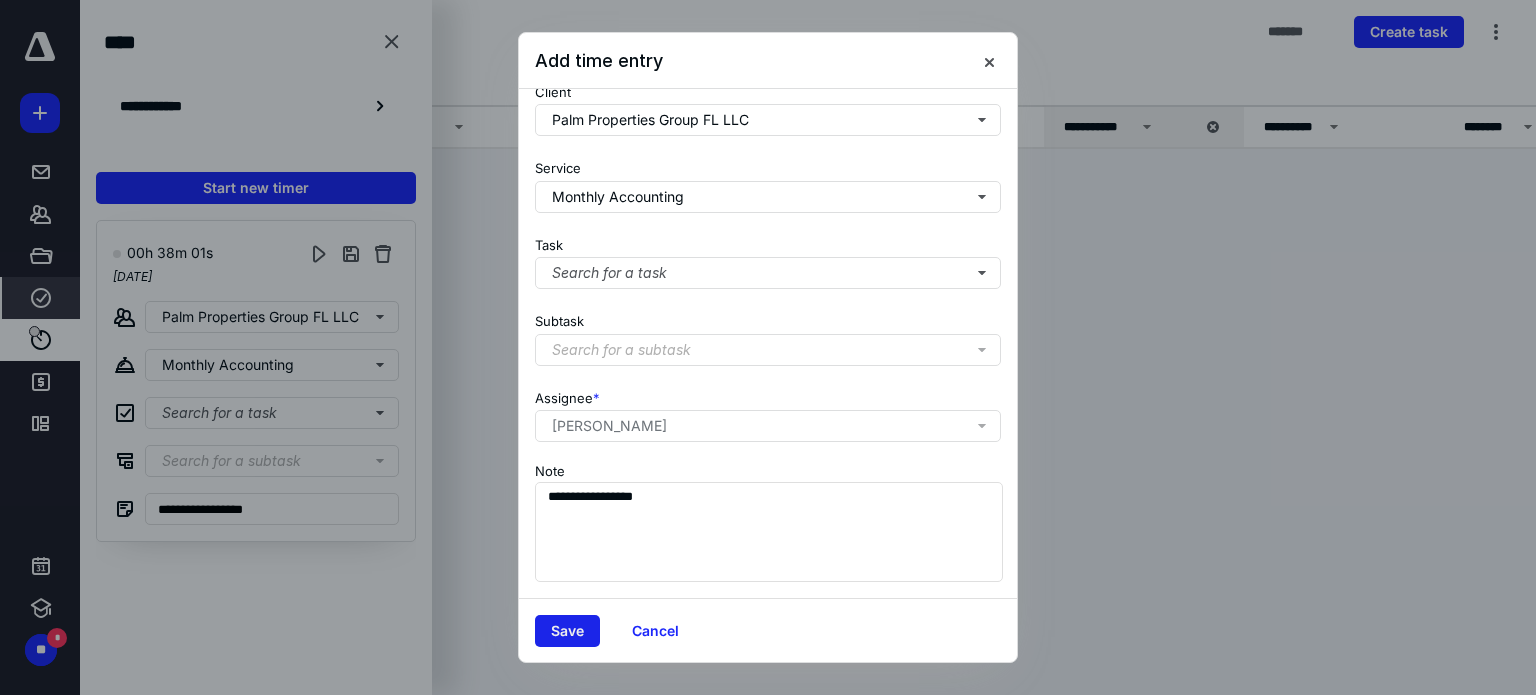 click on "Save" at bounding box center (567, 631) 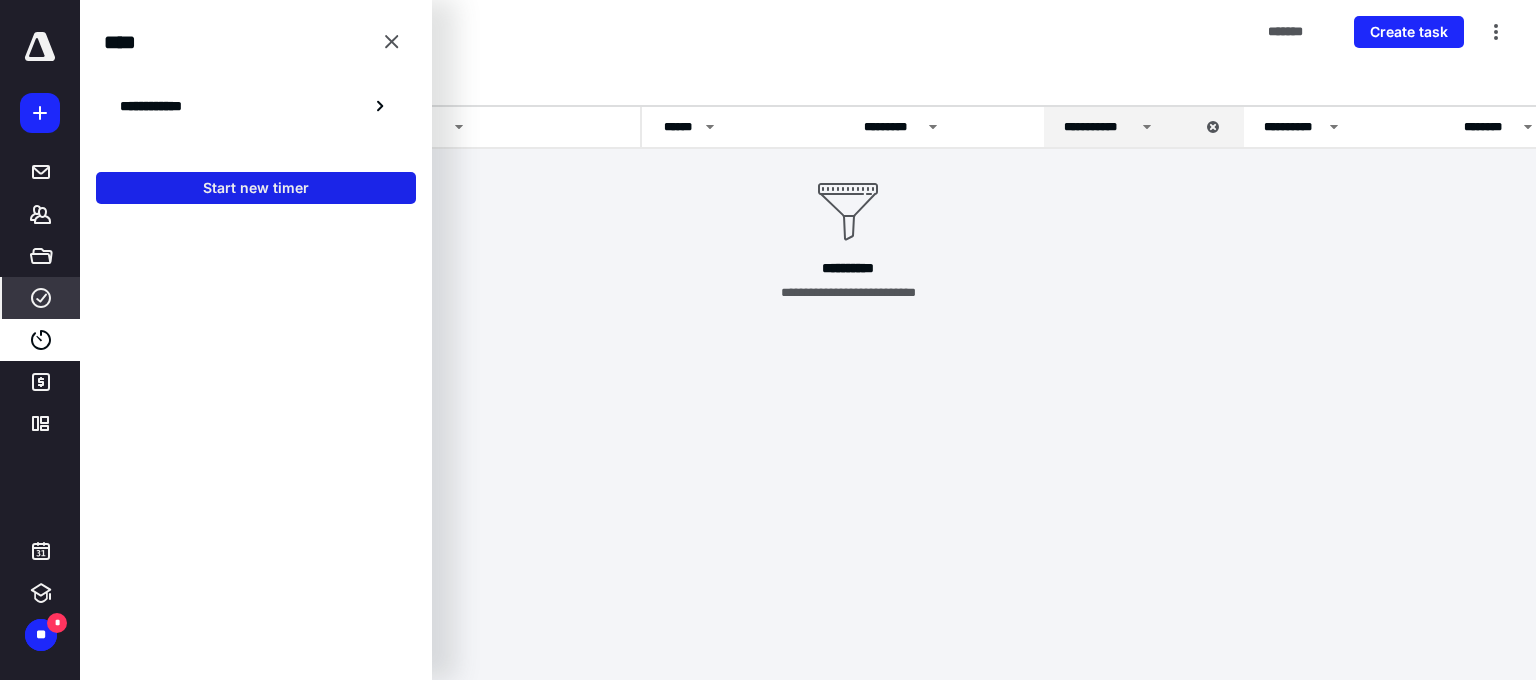 click on "Start new timer" at bounding box center [256, 188] 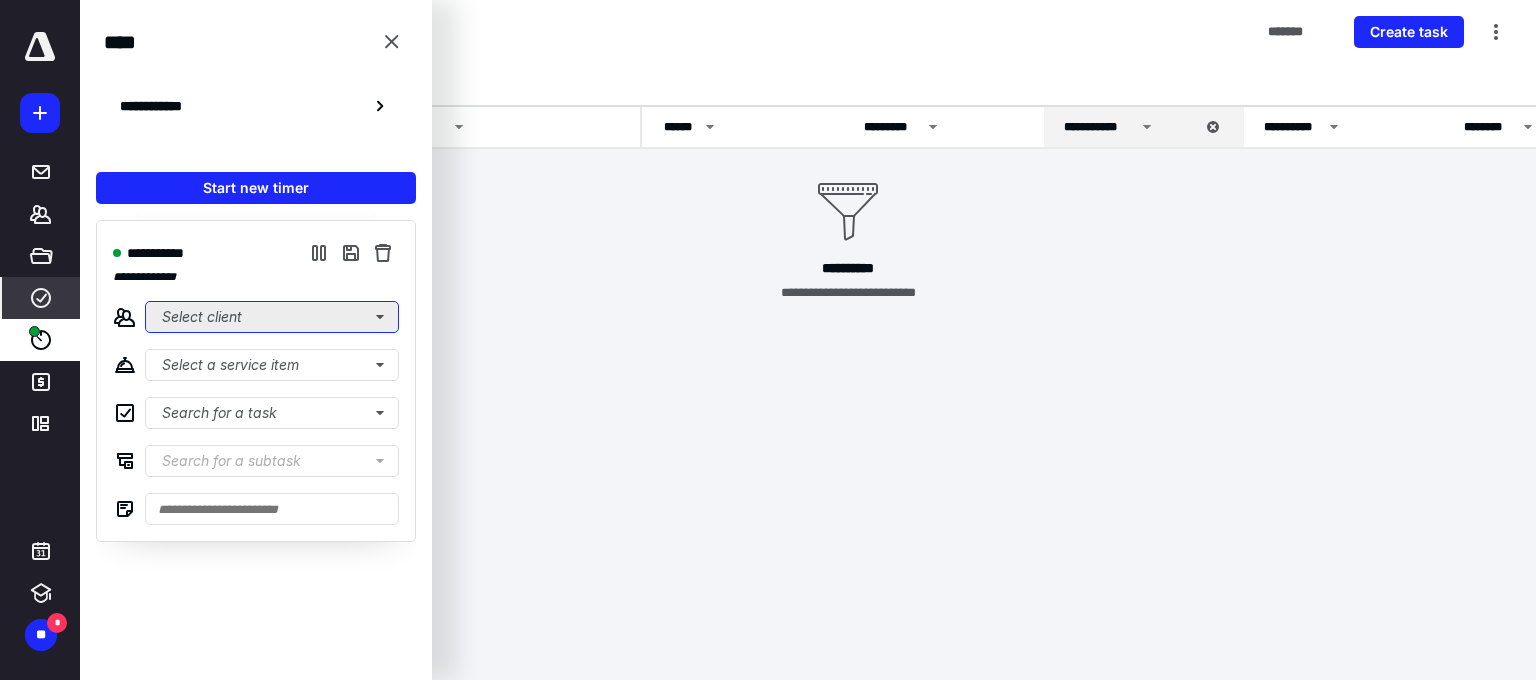 click on "Select client" at bounding box center [272, 317] 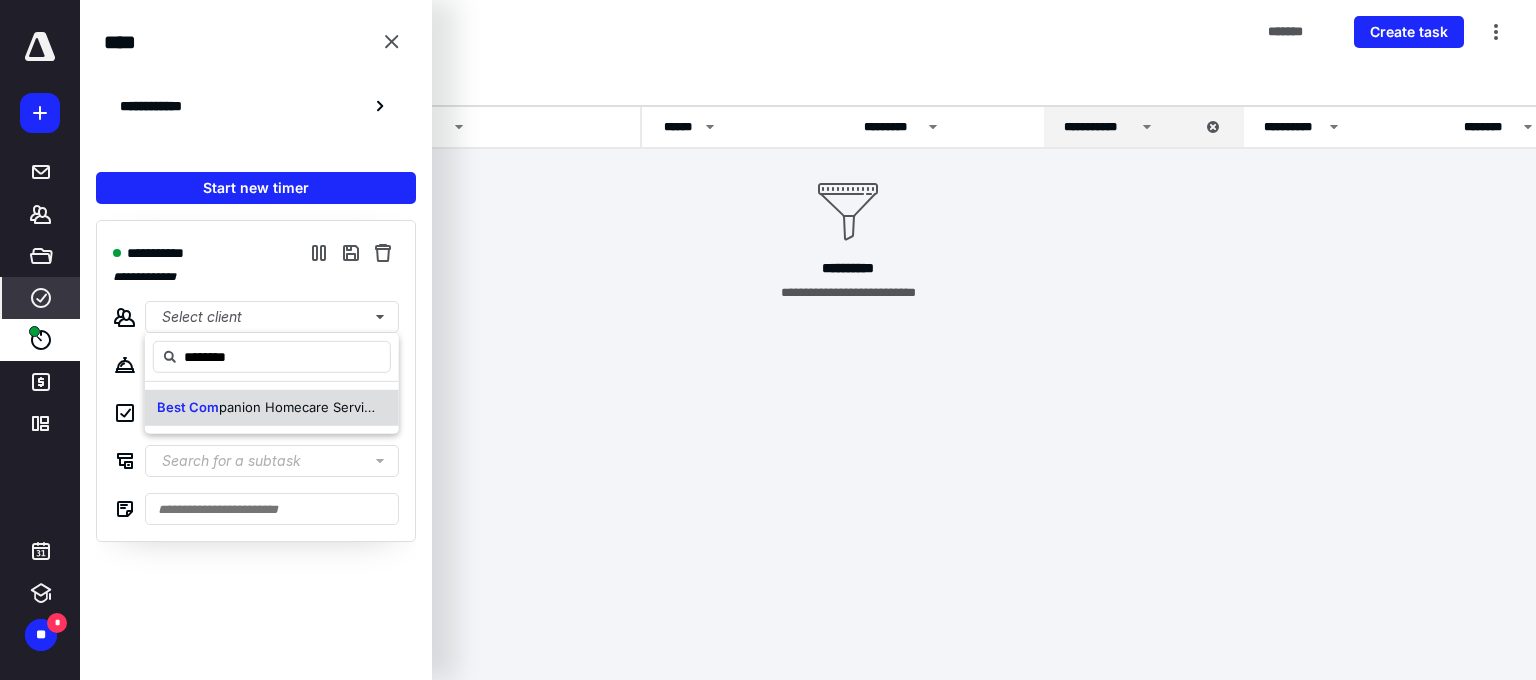 click on "Best Com panion Homecare Services, Inc" at bounding box center (268, 408) 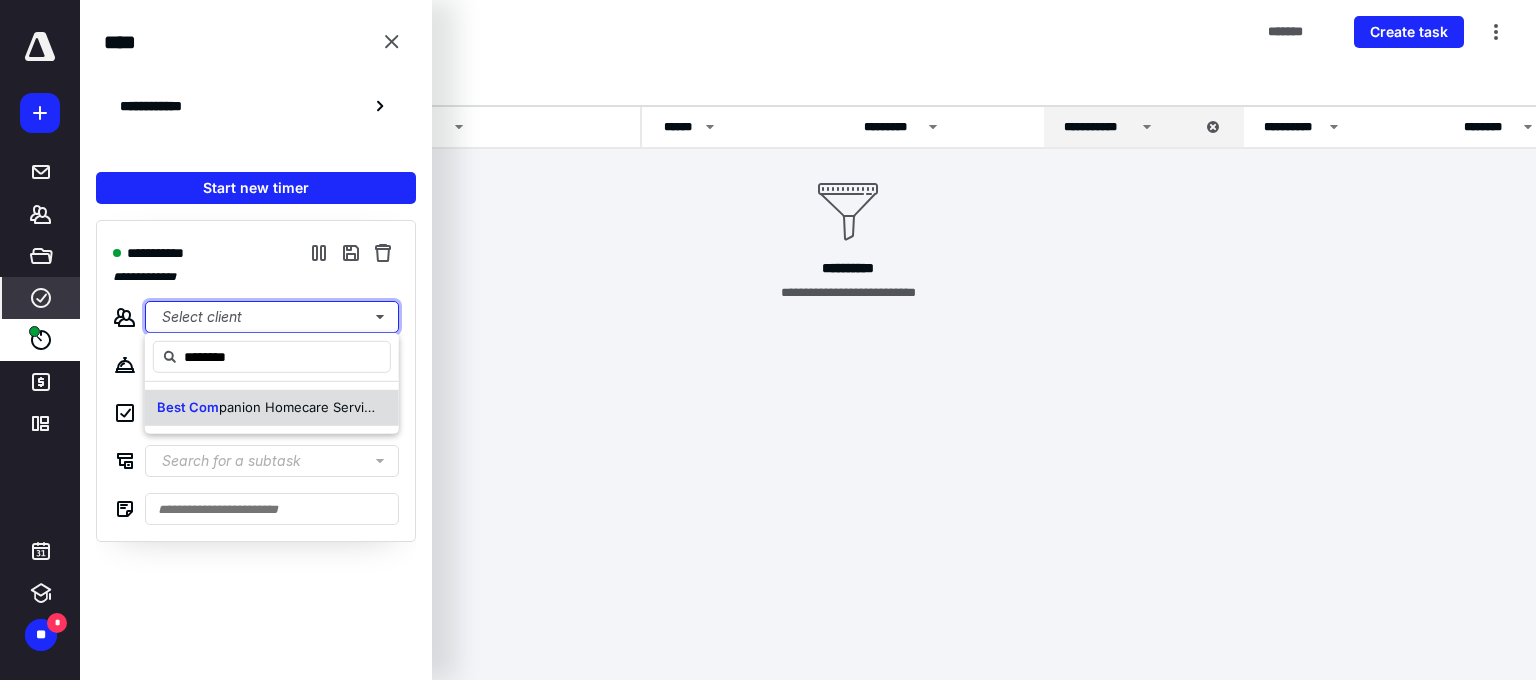 type 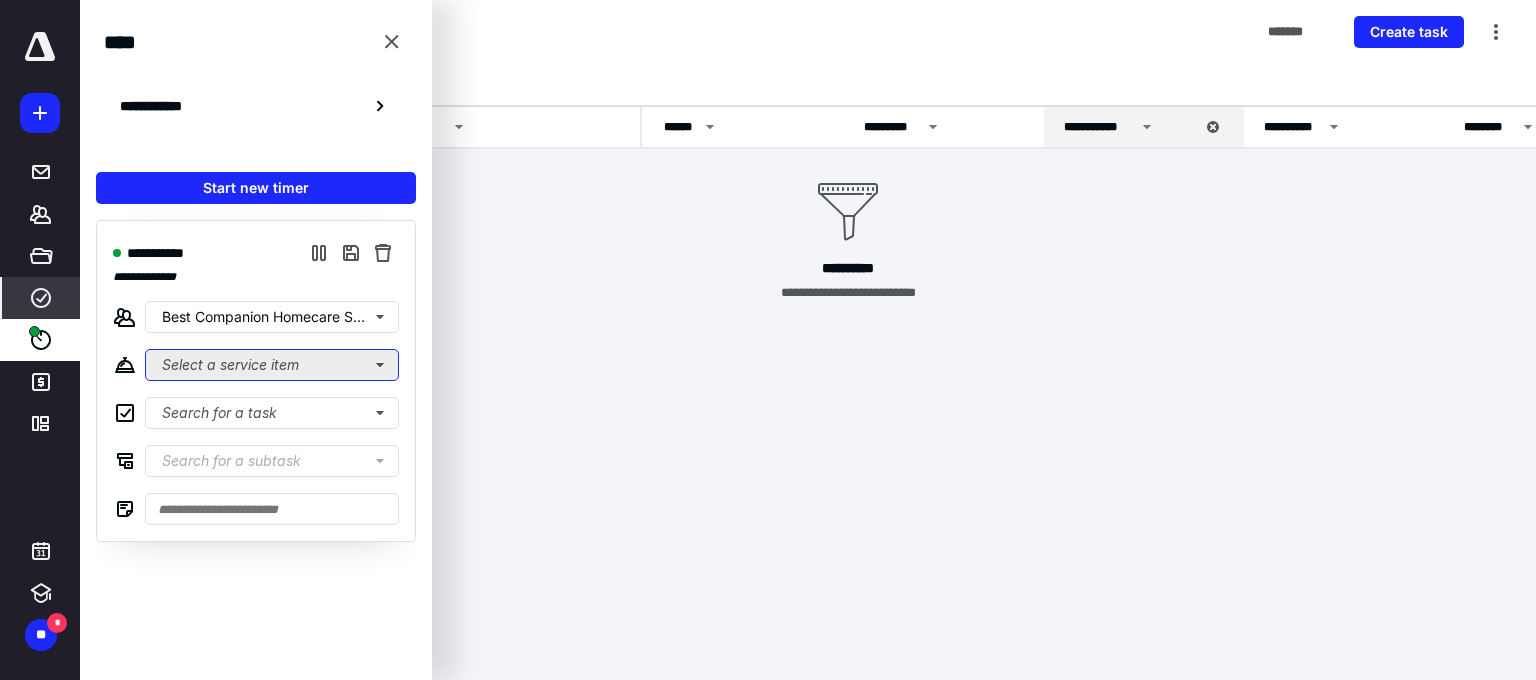 click on "Select a service item" at bounding box center (272, 365) 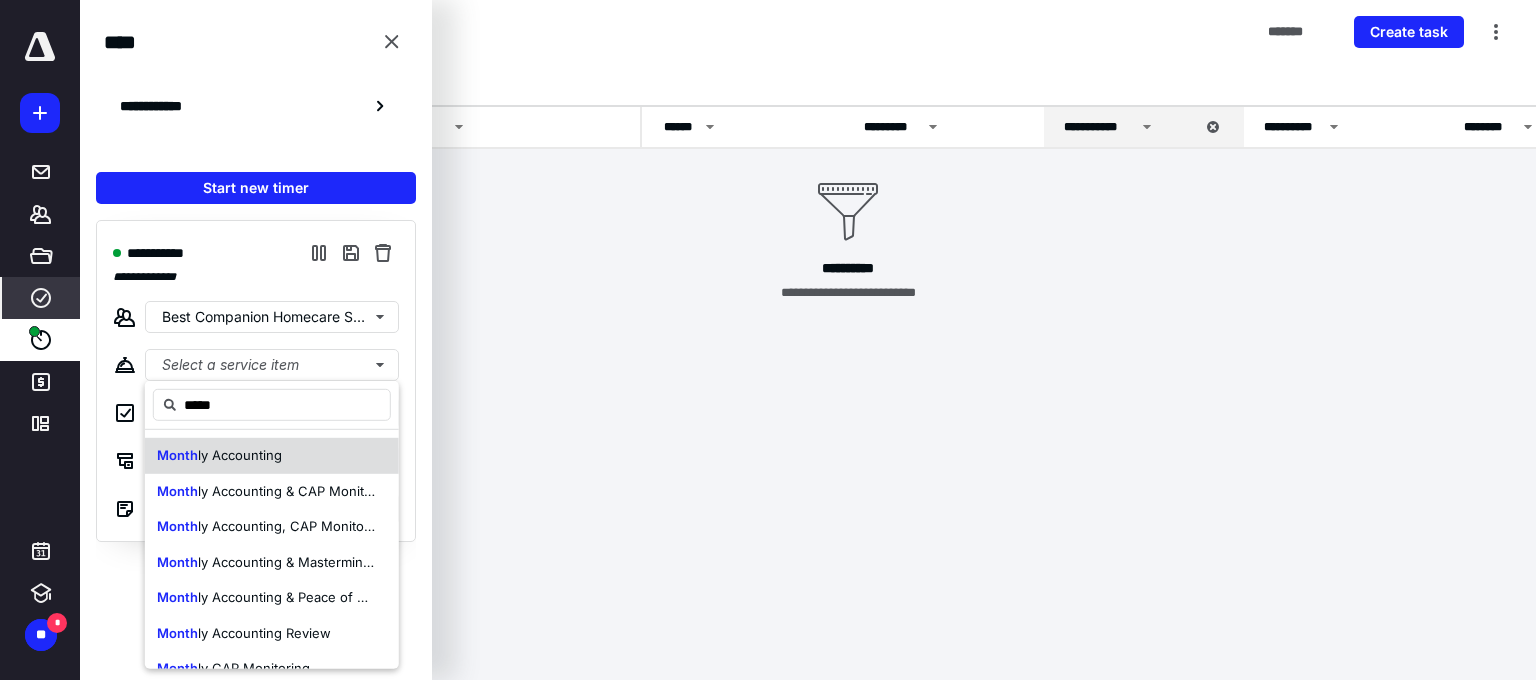 click on "Month ly Accounting" at bounding box center (272, 456) 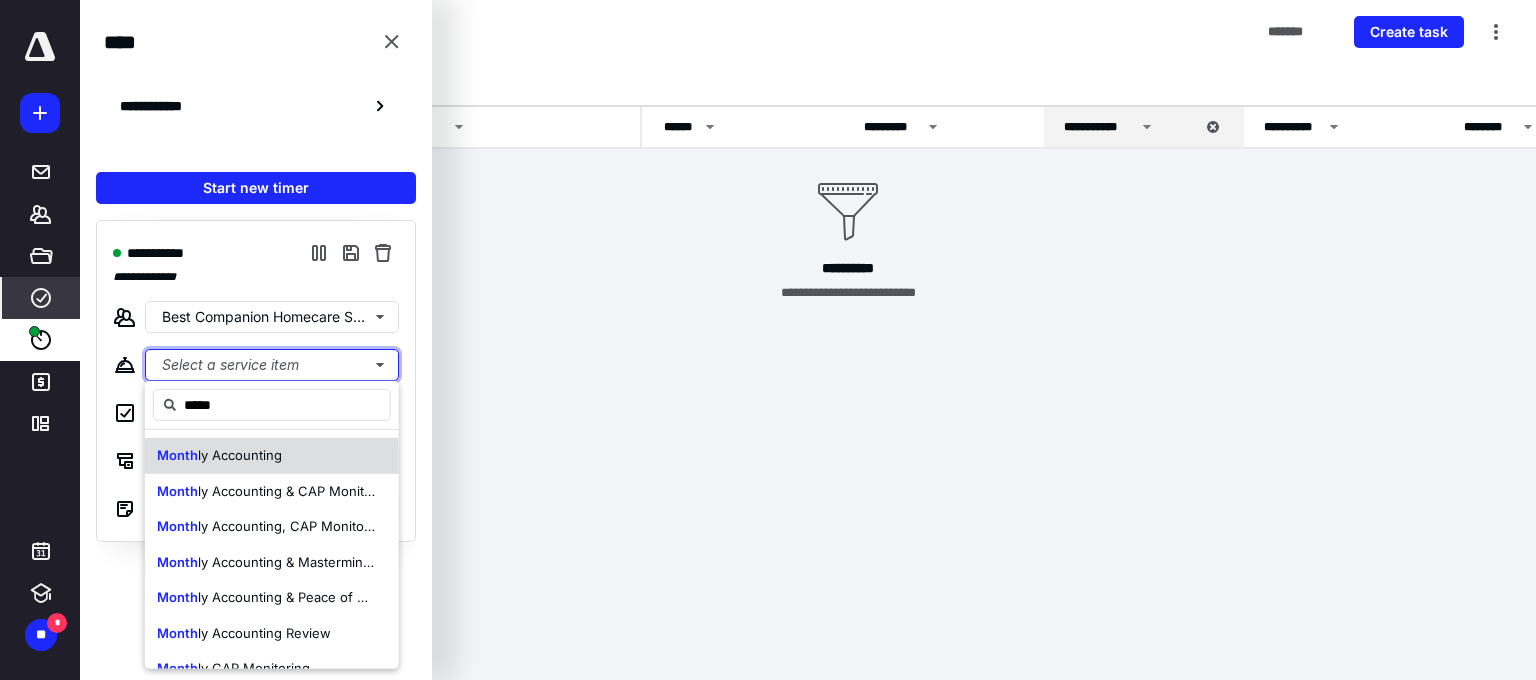 type 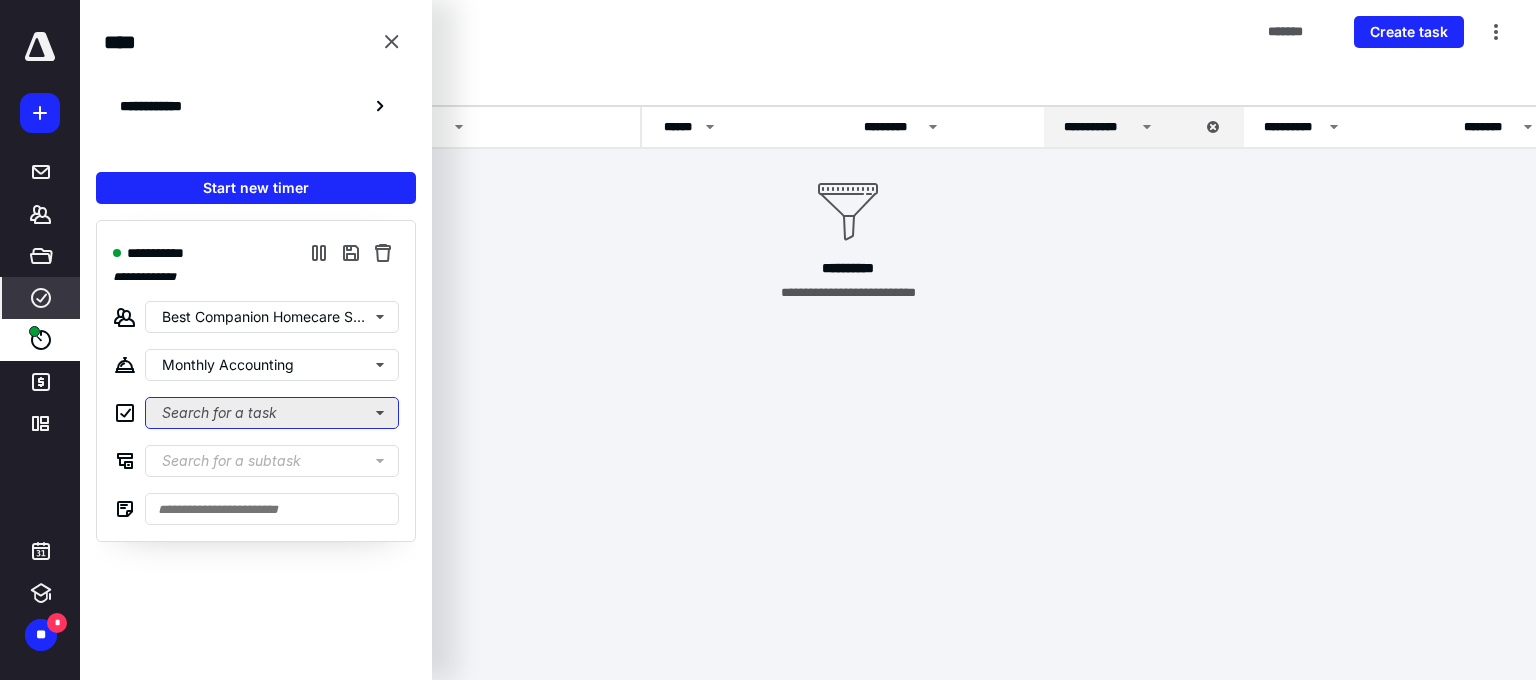 click on "Search for a task" at bounding box center (272, 413) 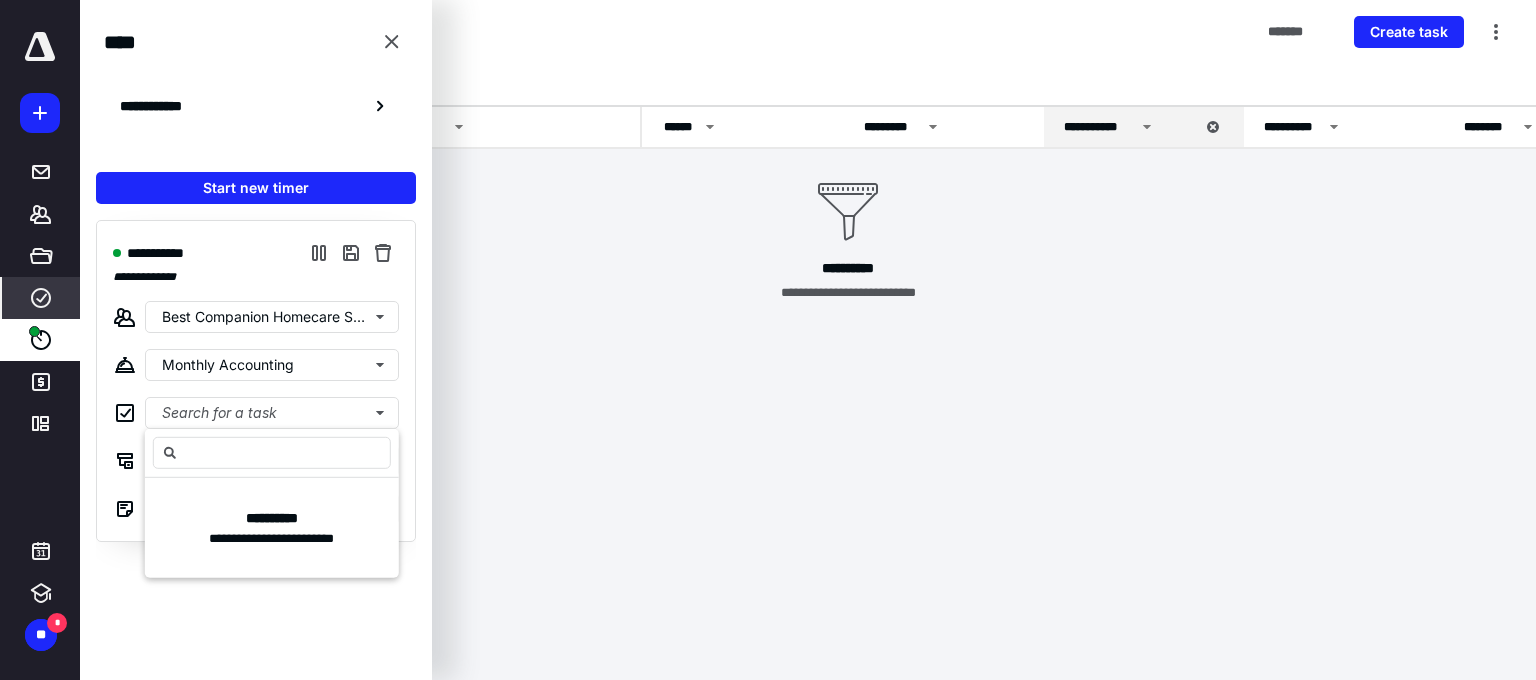 click on "**********" at bounding box center (768, 340) 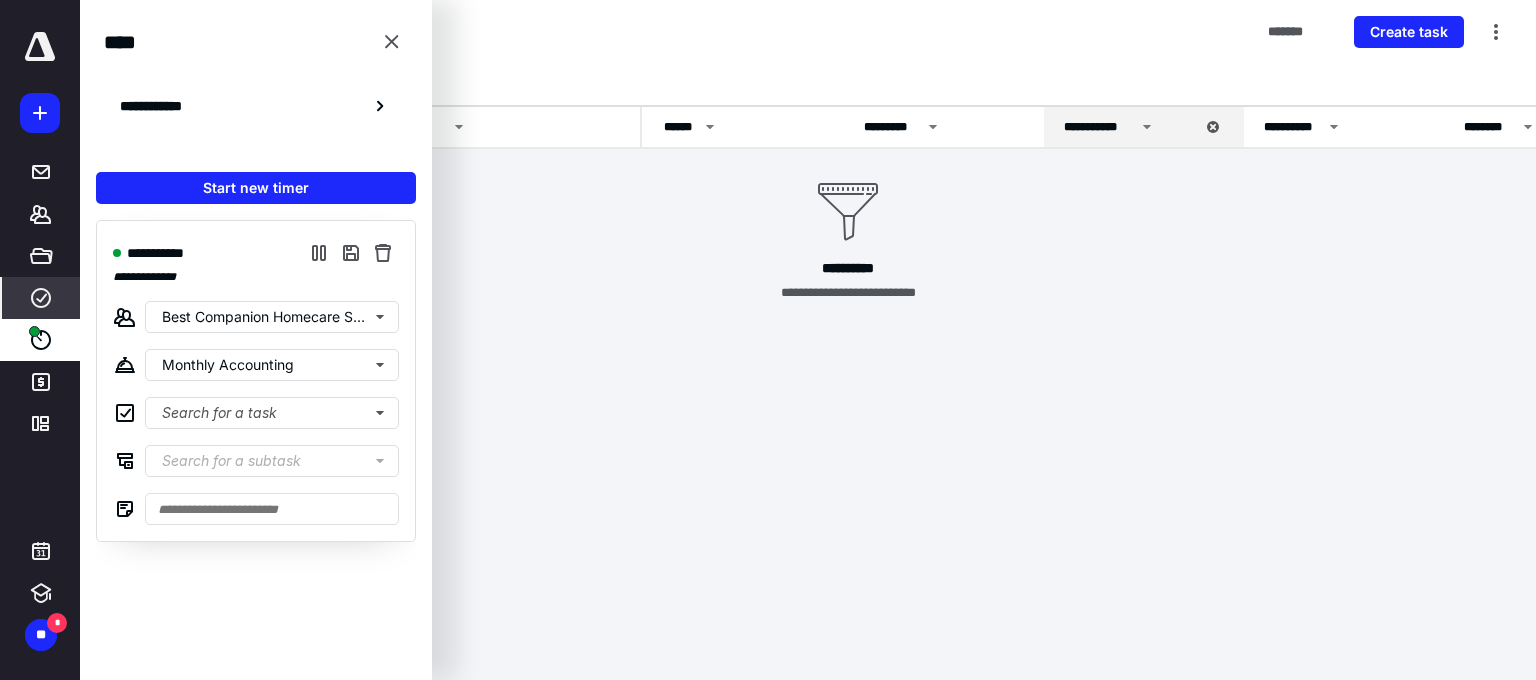 click on "Search for a subtask" at bounding box center (276, 461) 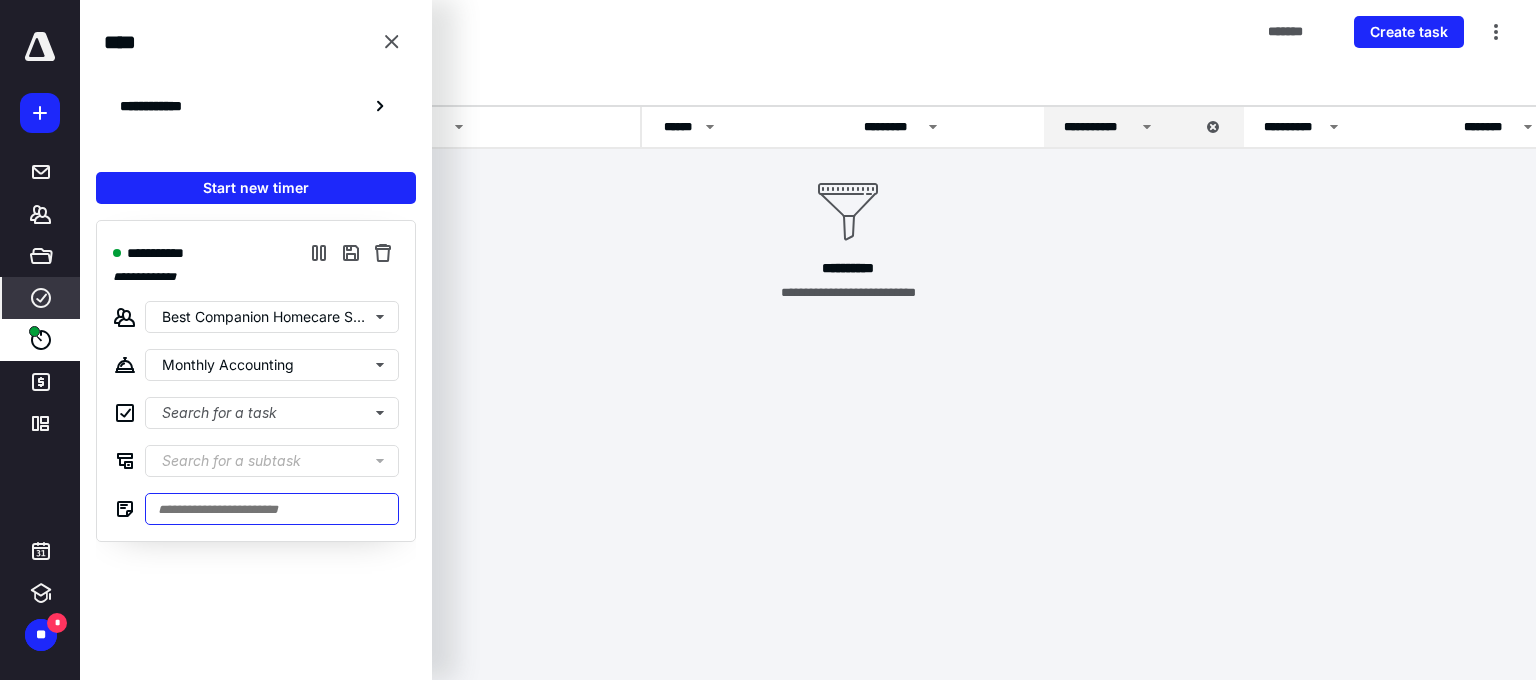 click at bounding box center (272, 509) 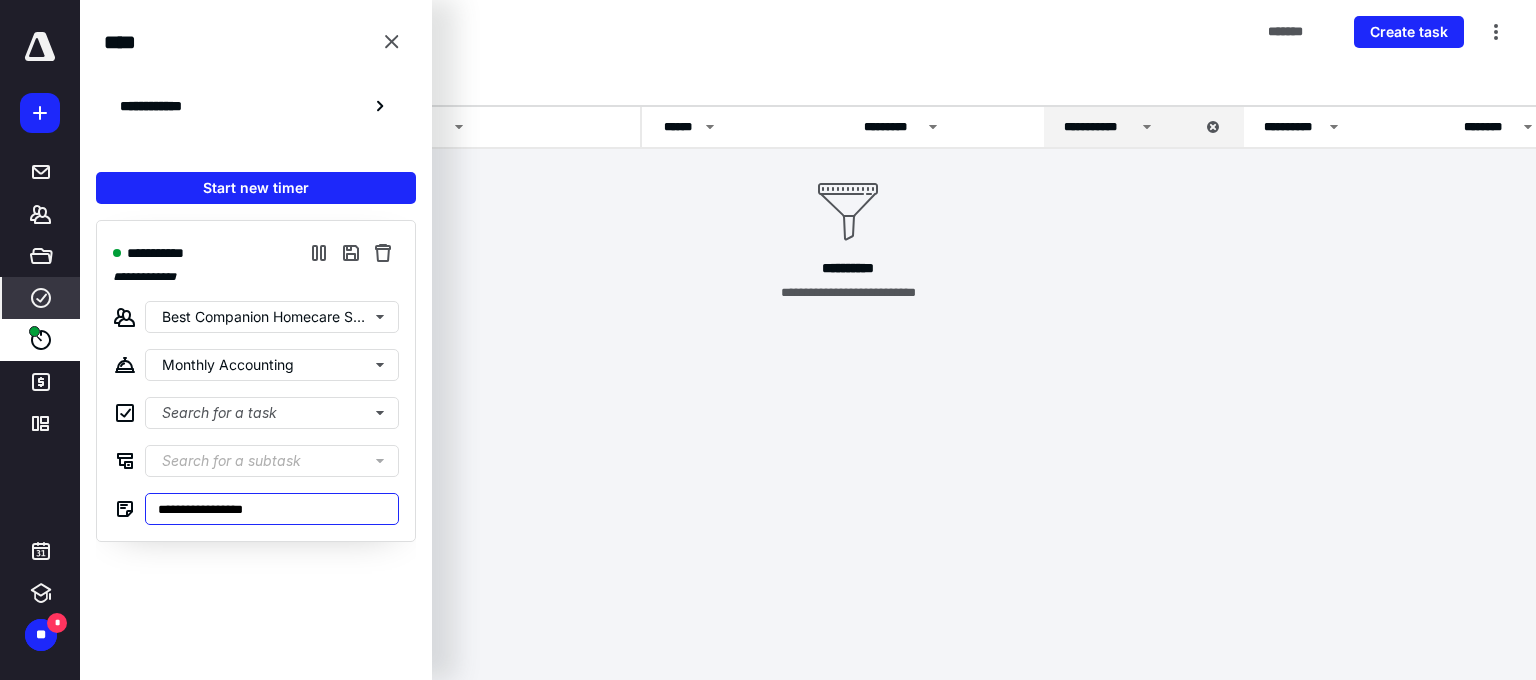 click on "**********" at bounding box center [272, 509] 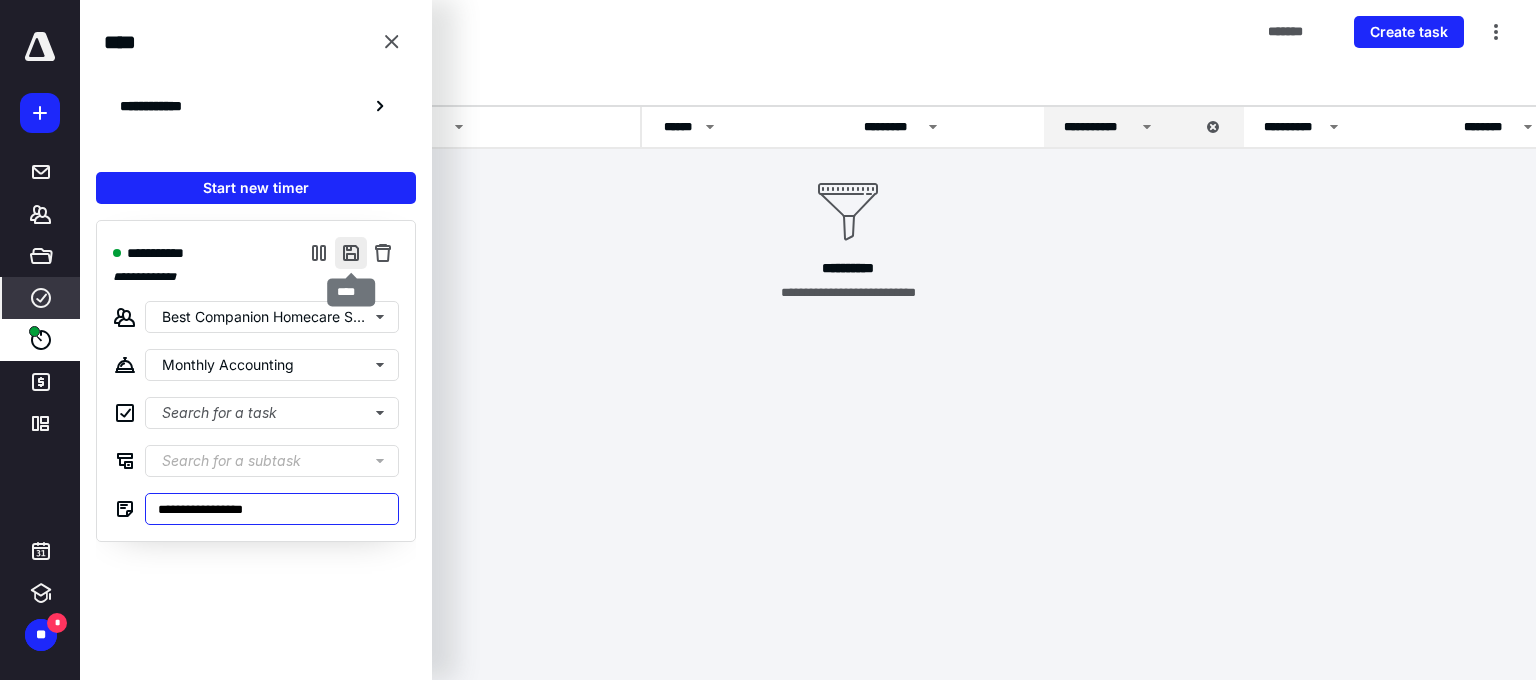 type on "**********" 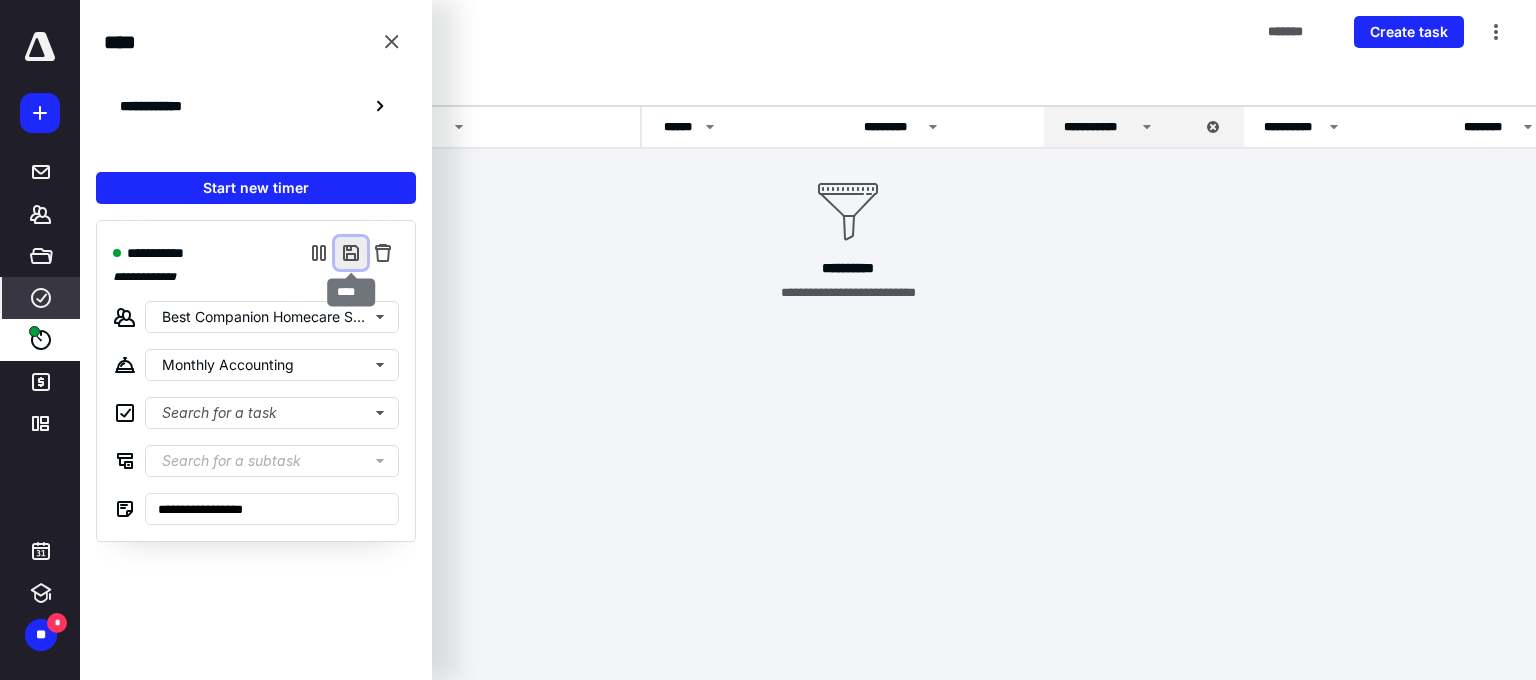 click at bounding box center (351, 253) 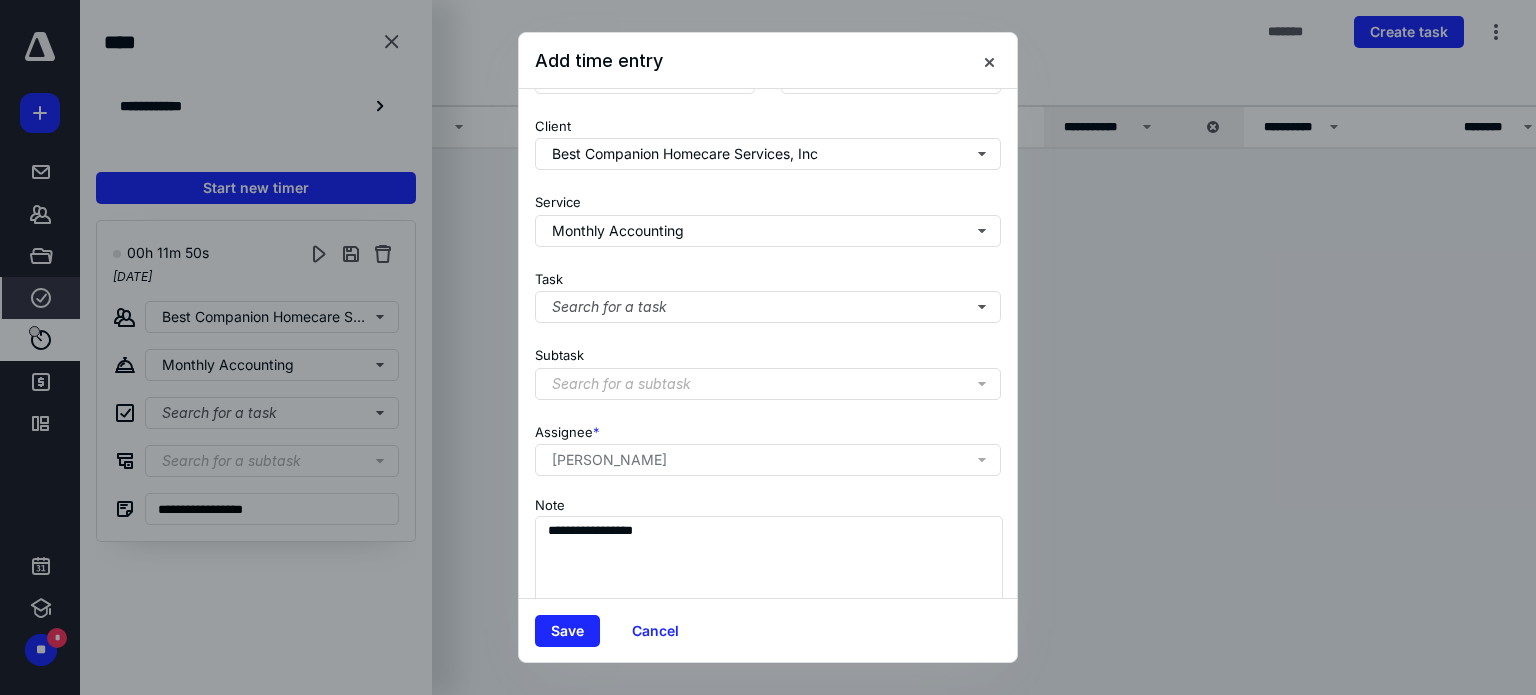 scroll, scrollTop: 205, scrollLeft: 0, axis: vertical 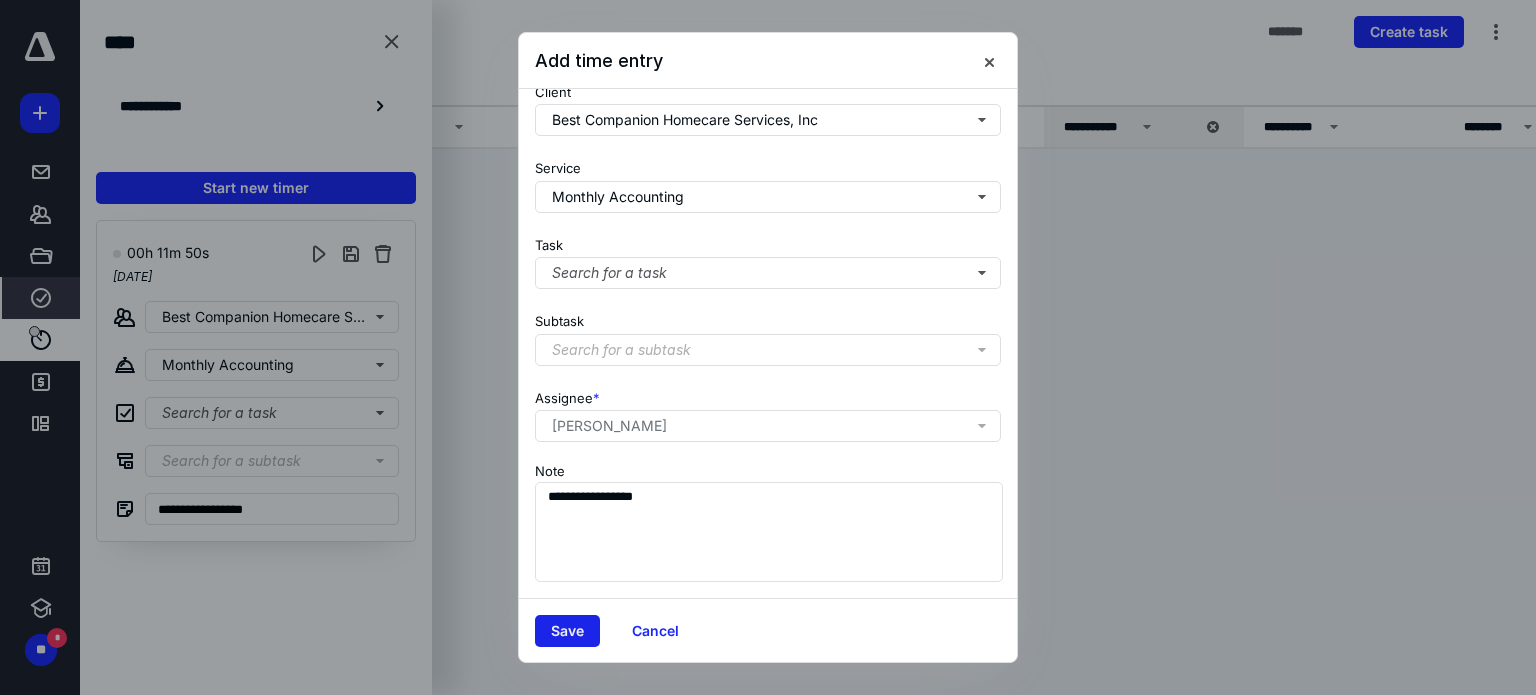 click on "Save" at bounding box center (567, 631) 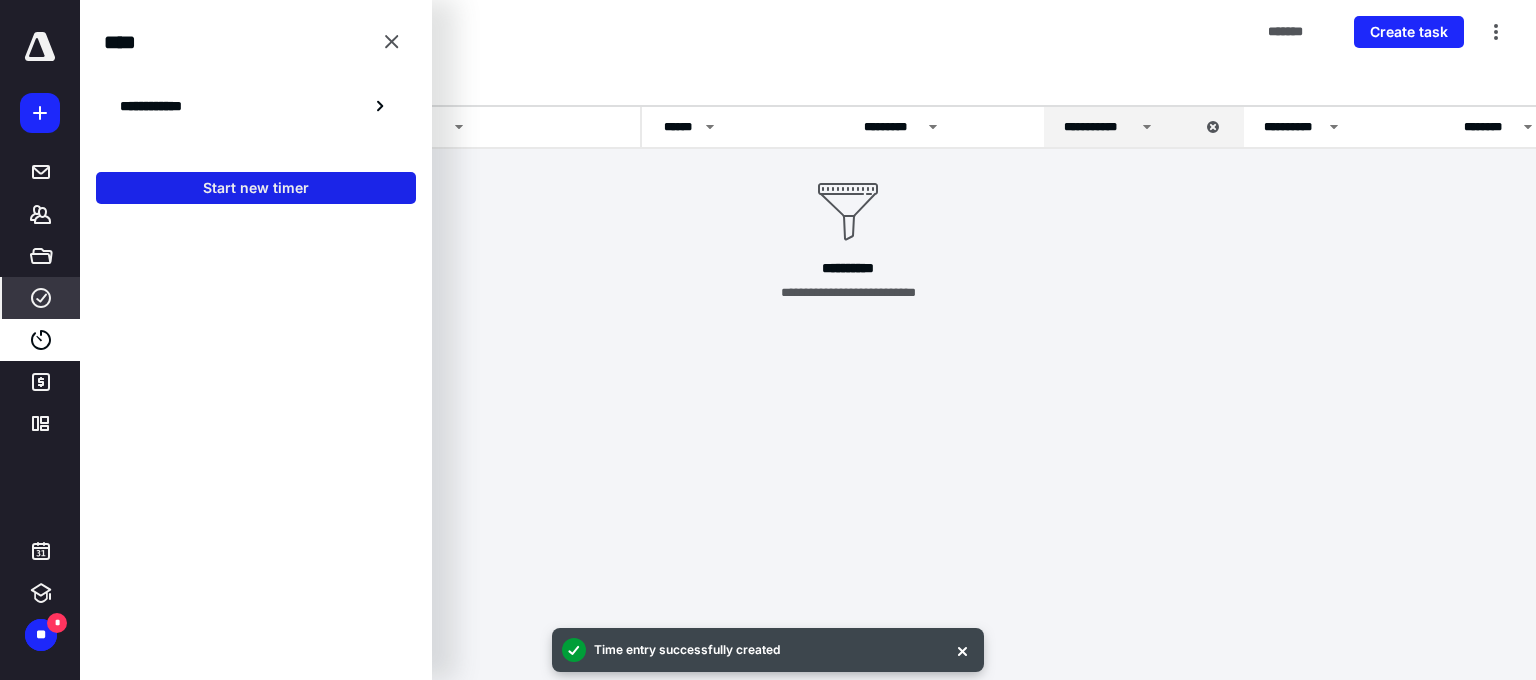 click on "Start new timer" at bounding box center (256, 188) 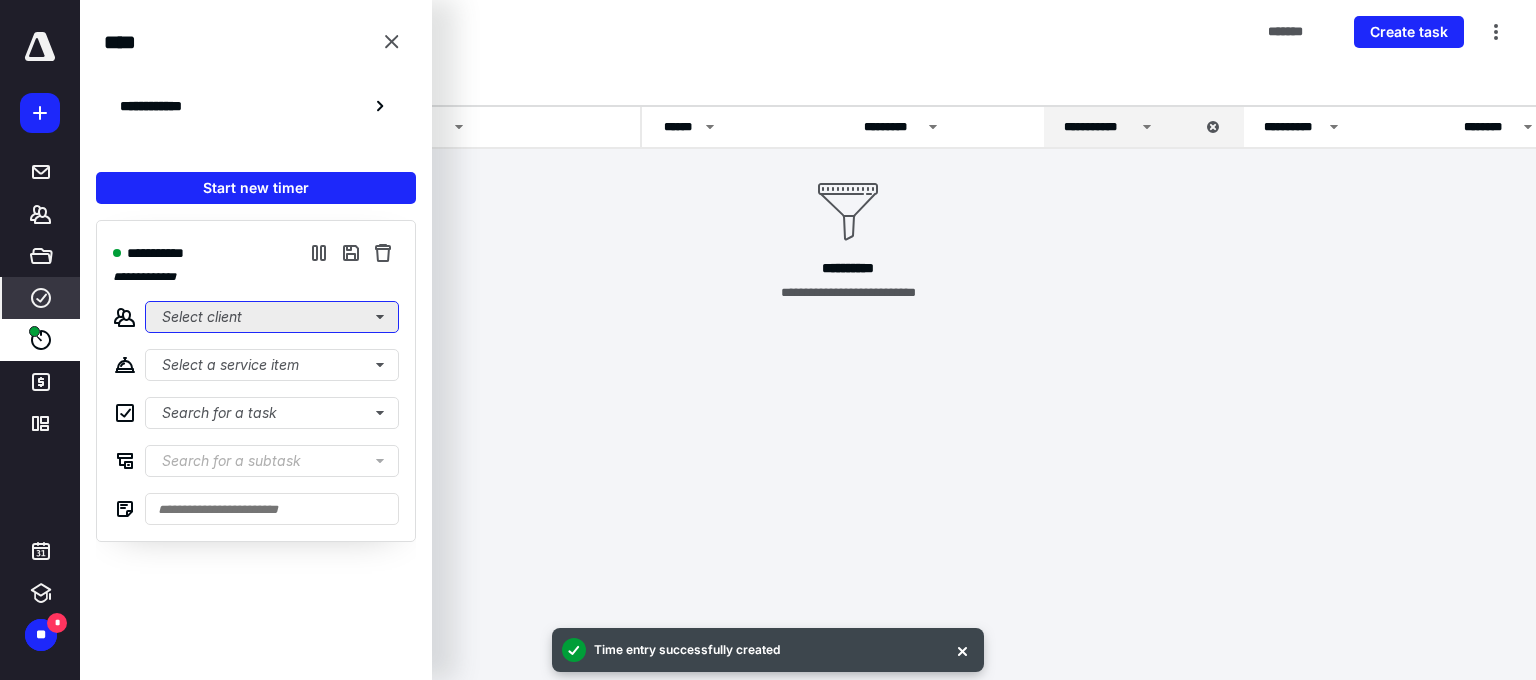 click on "Select client" at bounding box center (272, 317) 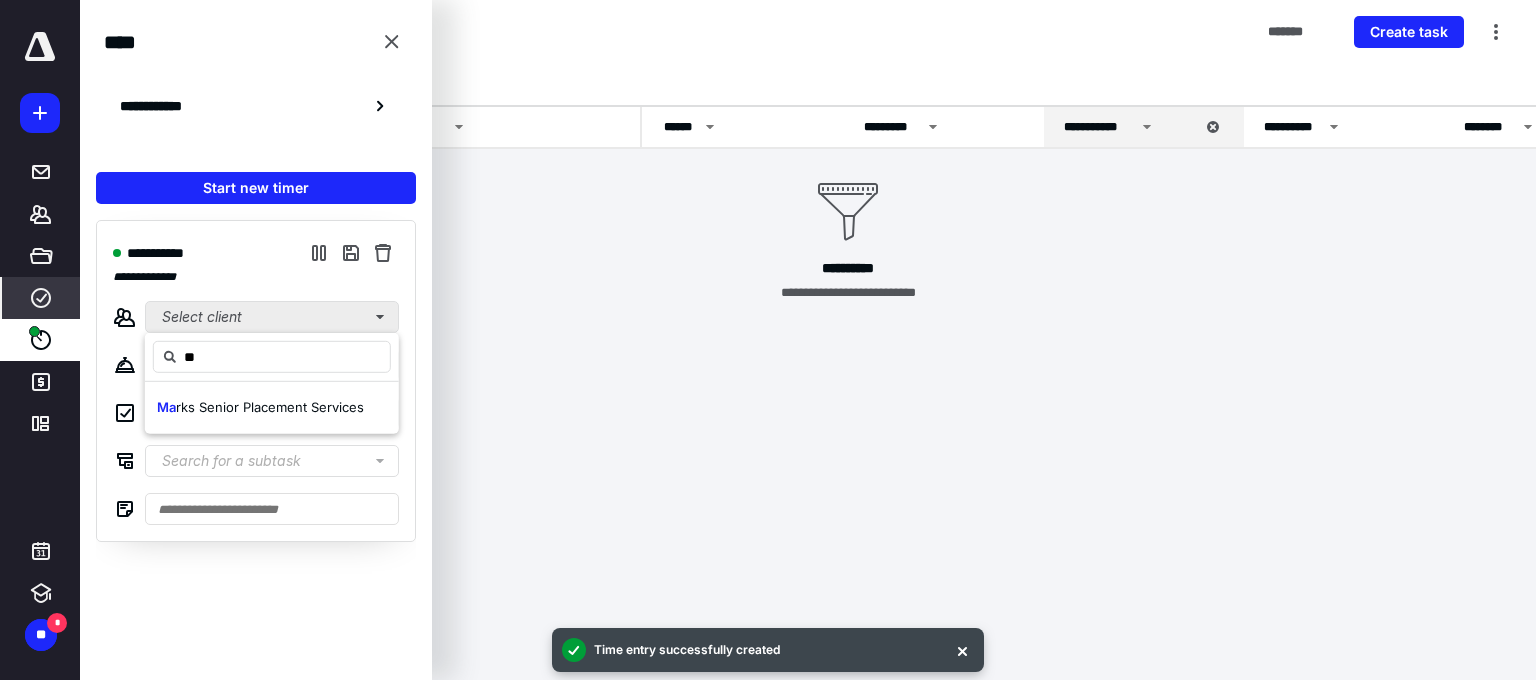 type on "*" 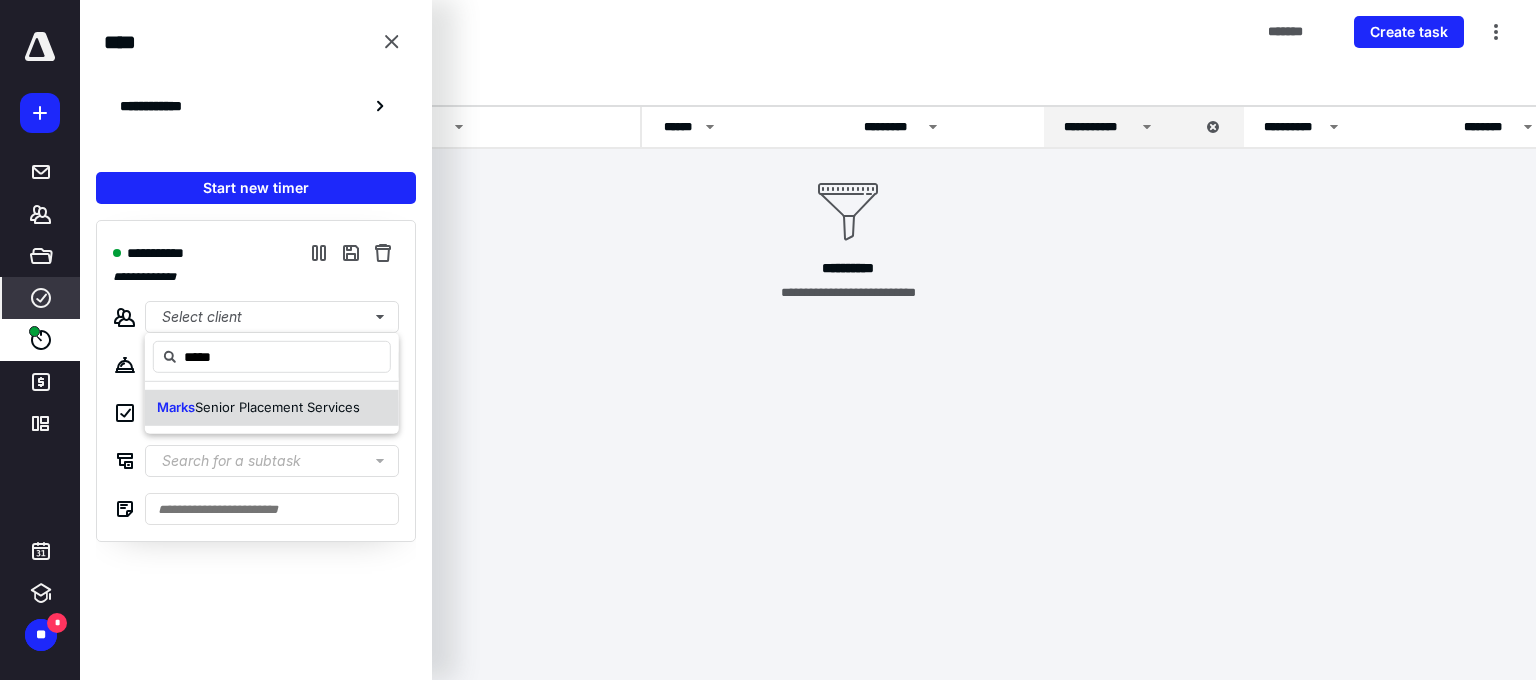 click on "Marks  Senior Placement Services" at bounding box center (258, 408) 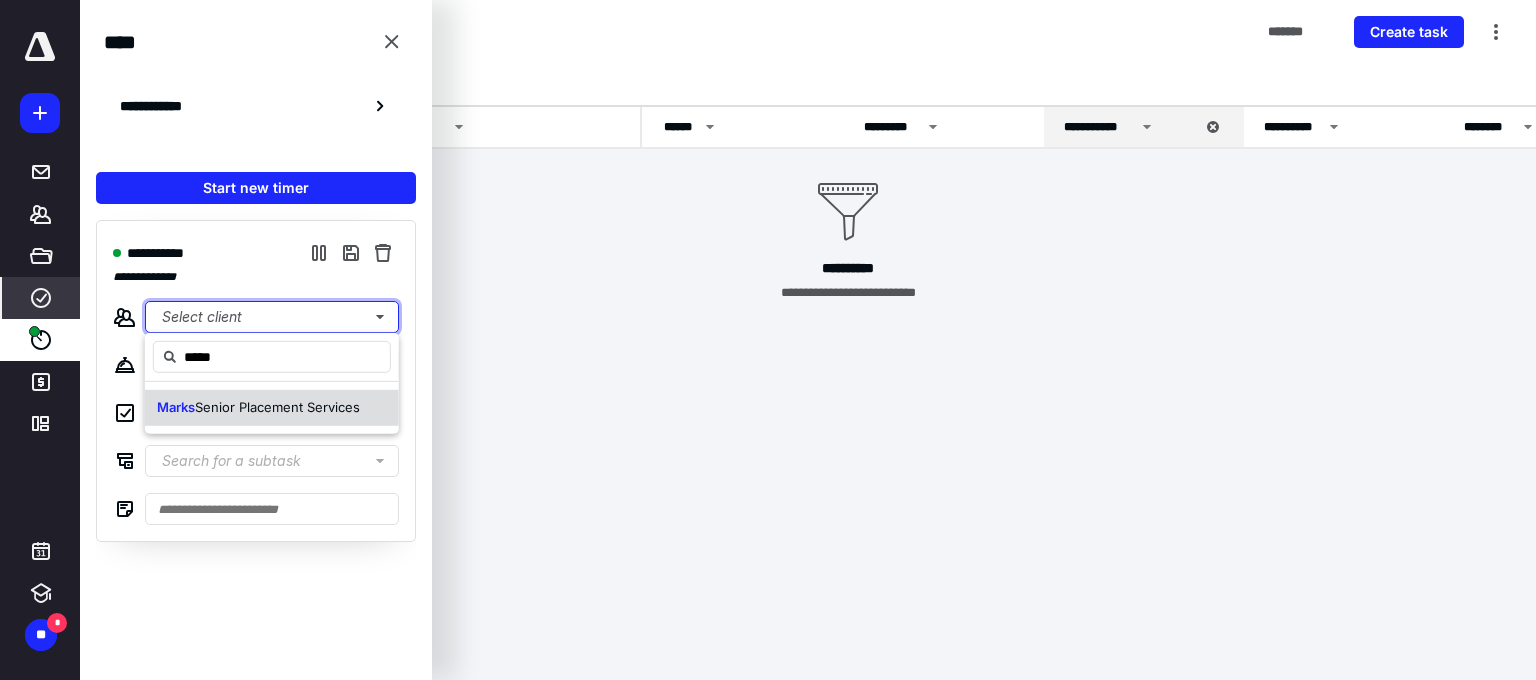 type 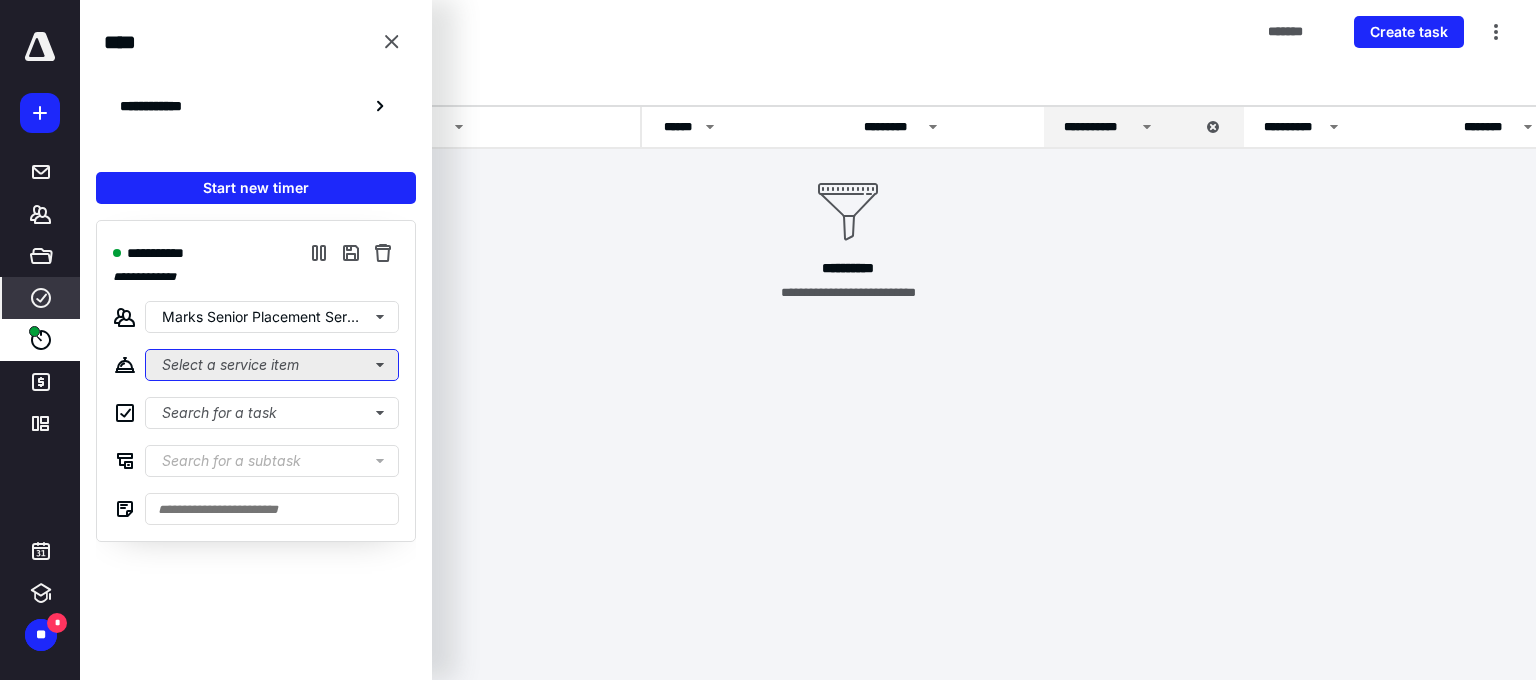 click on "Select a service item" at bounding box center (272, 365) 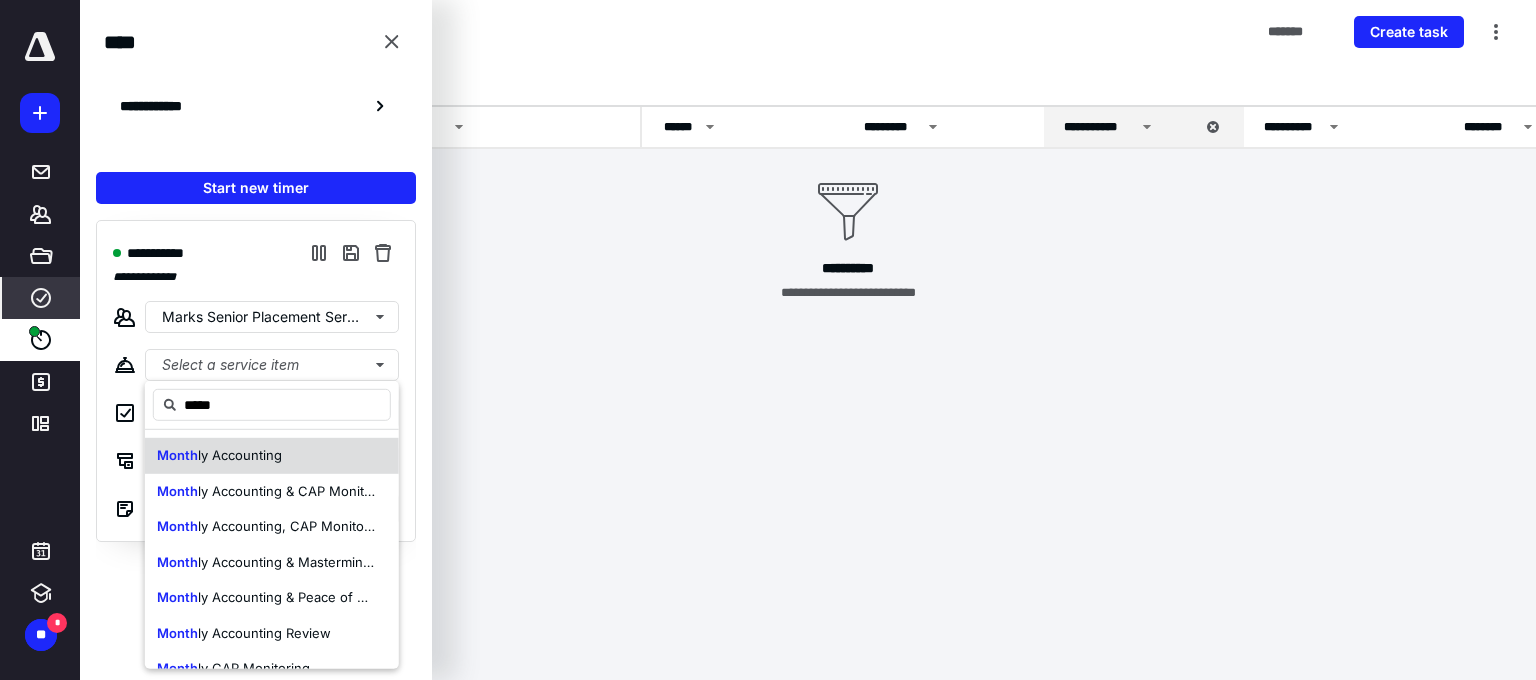 click on "Month ly Accounting" at bounding box center [272, 456] 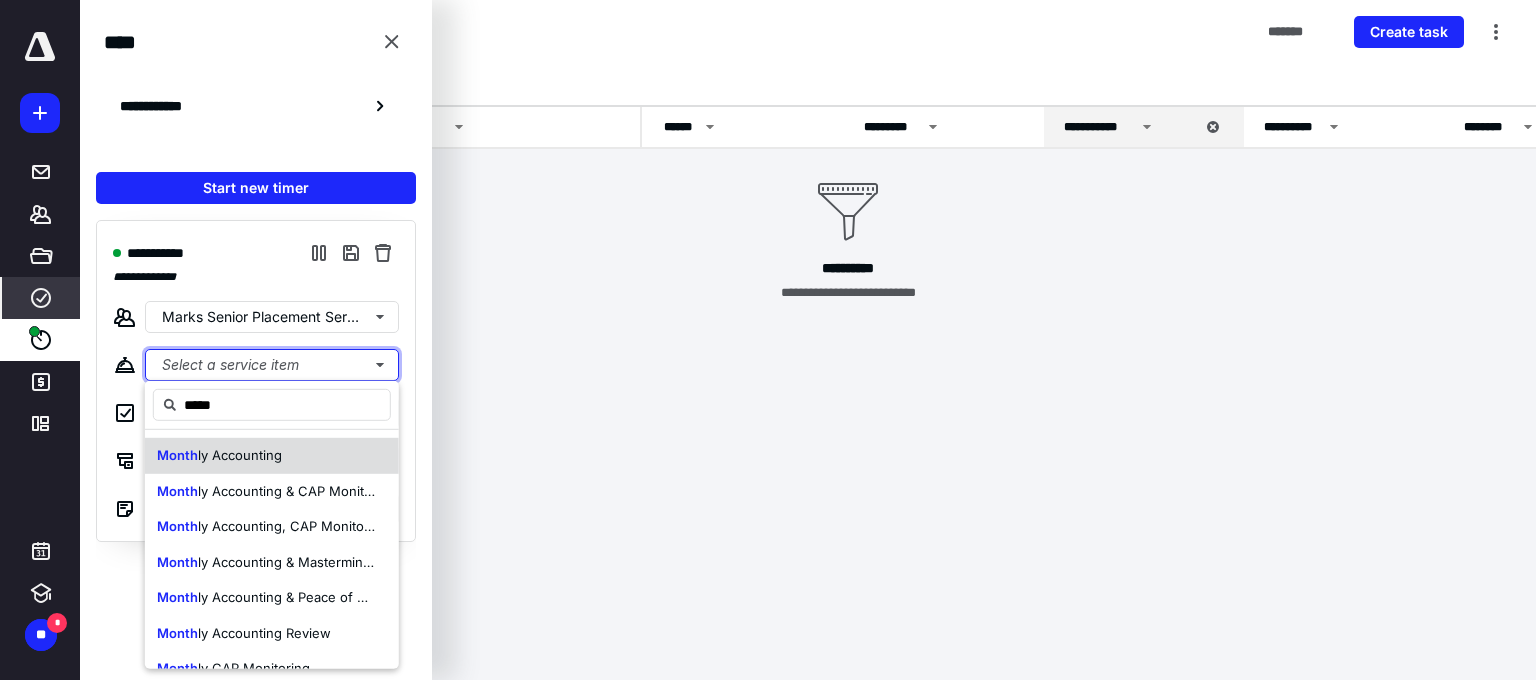 type 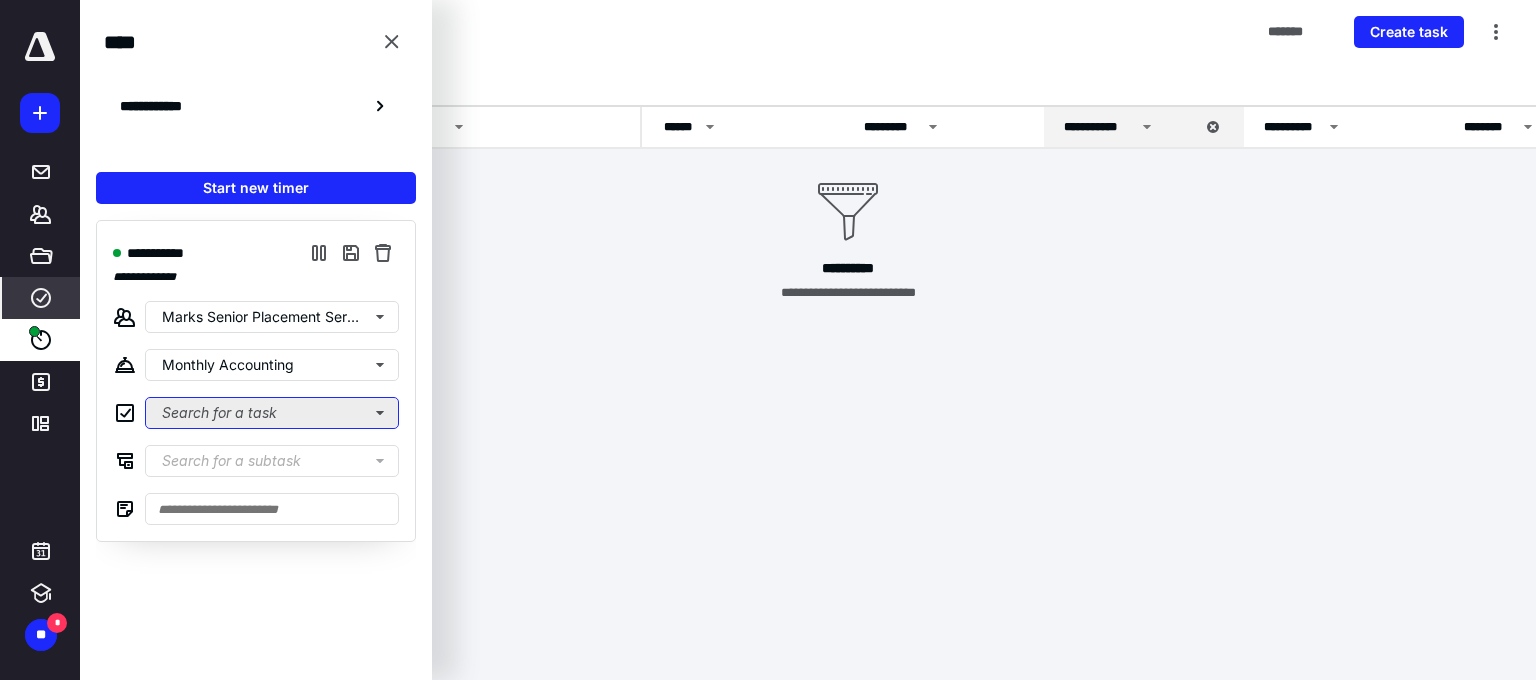 click on "Search for a task" at bounding box center [272, 413] 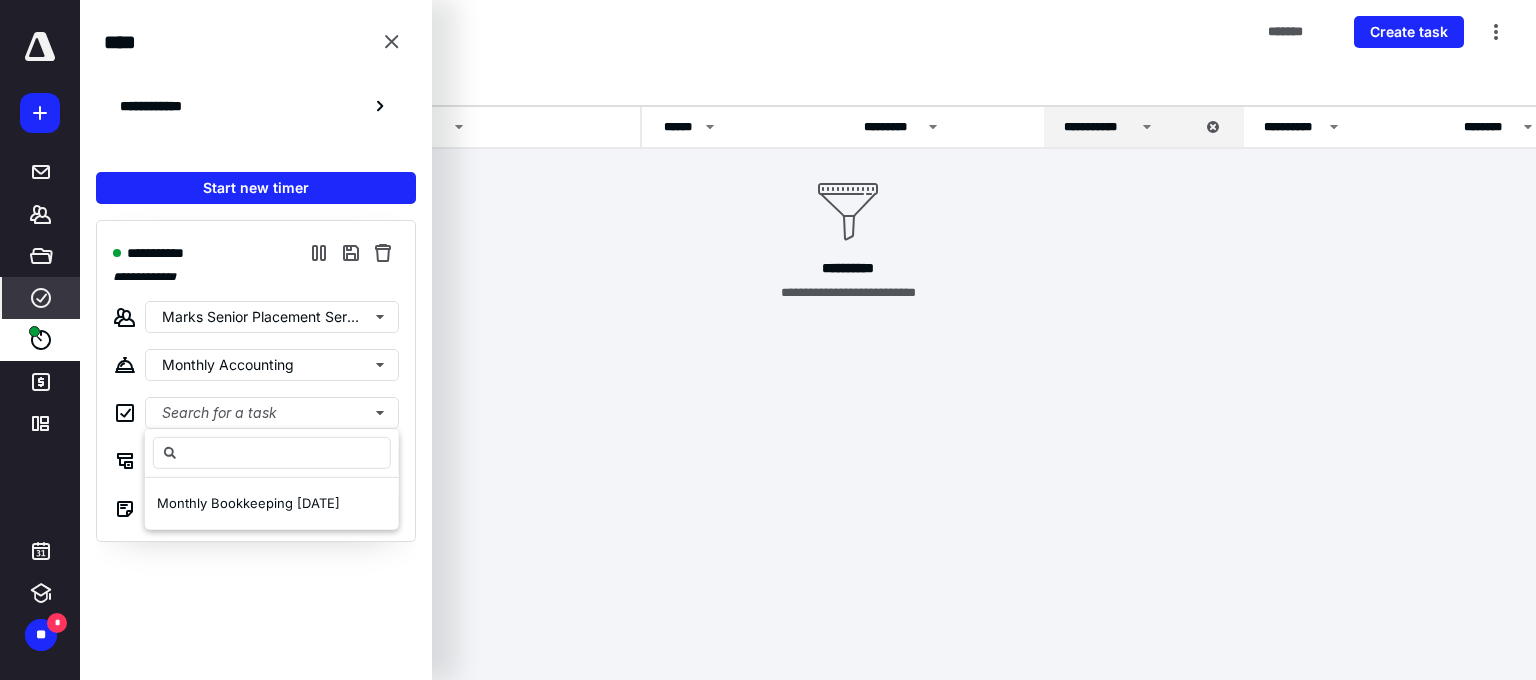 click on "**********" at bounding box center [768, 340] 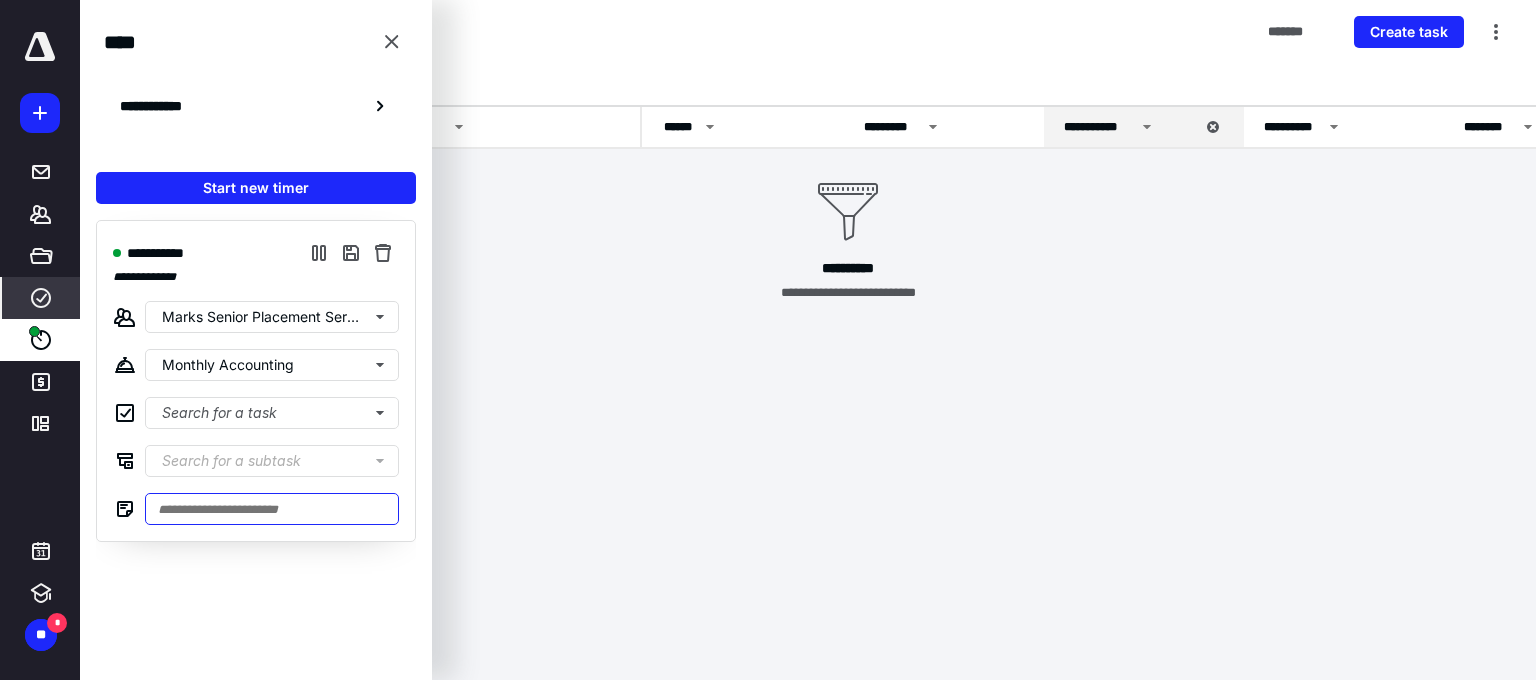 click at bounding box center [272, 509] 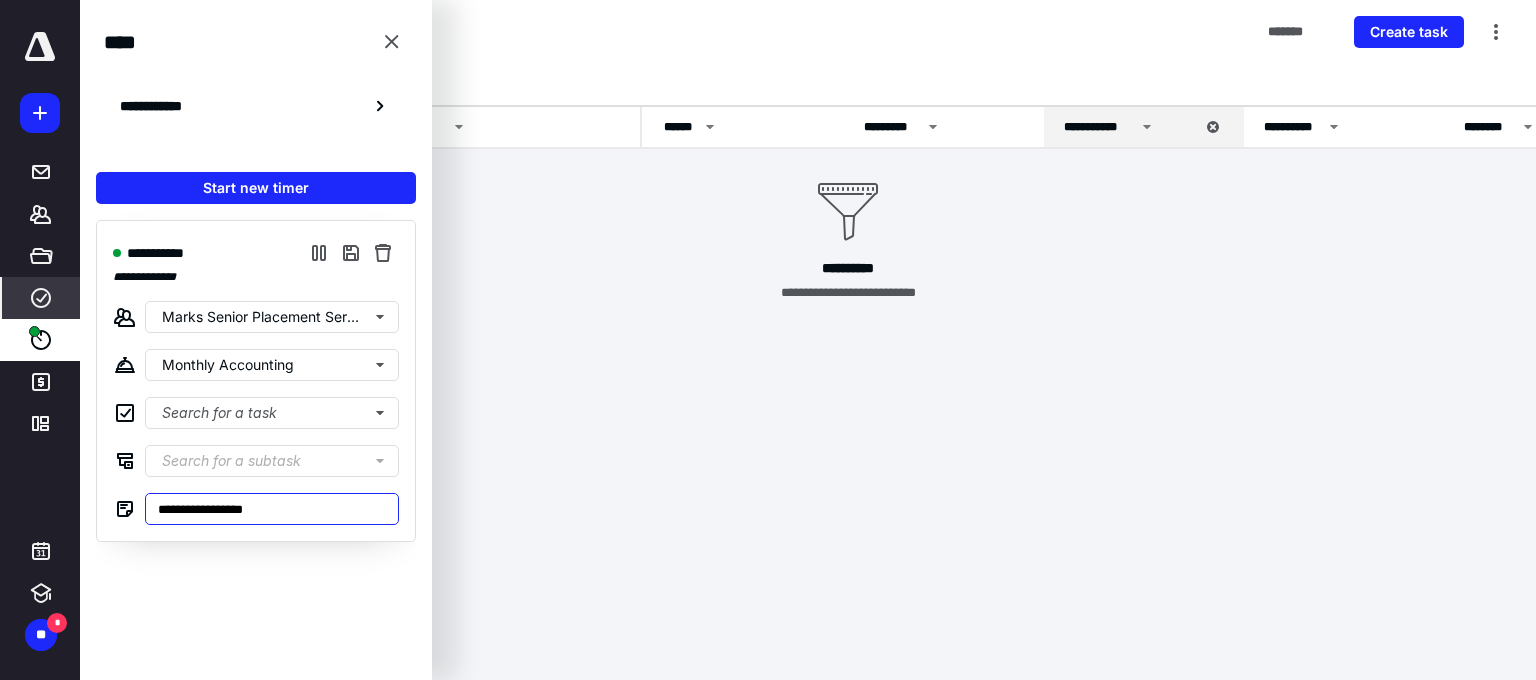 type on "**********" 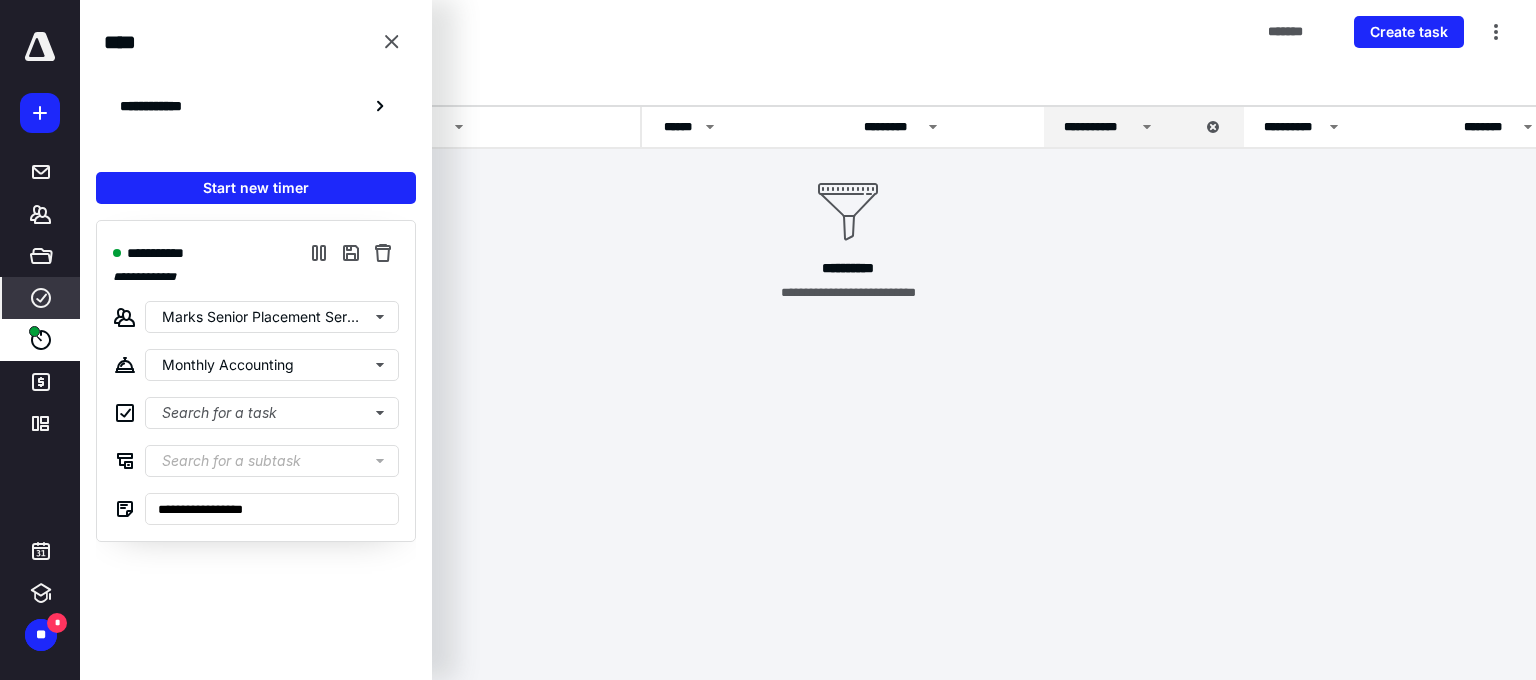 drag, startPoint x: 566, startPoint y: 387, endPoint x: 563, endPoint y: 364, distance: 23.194826 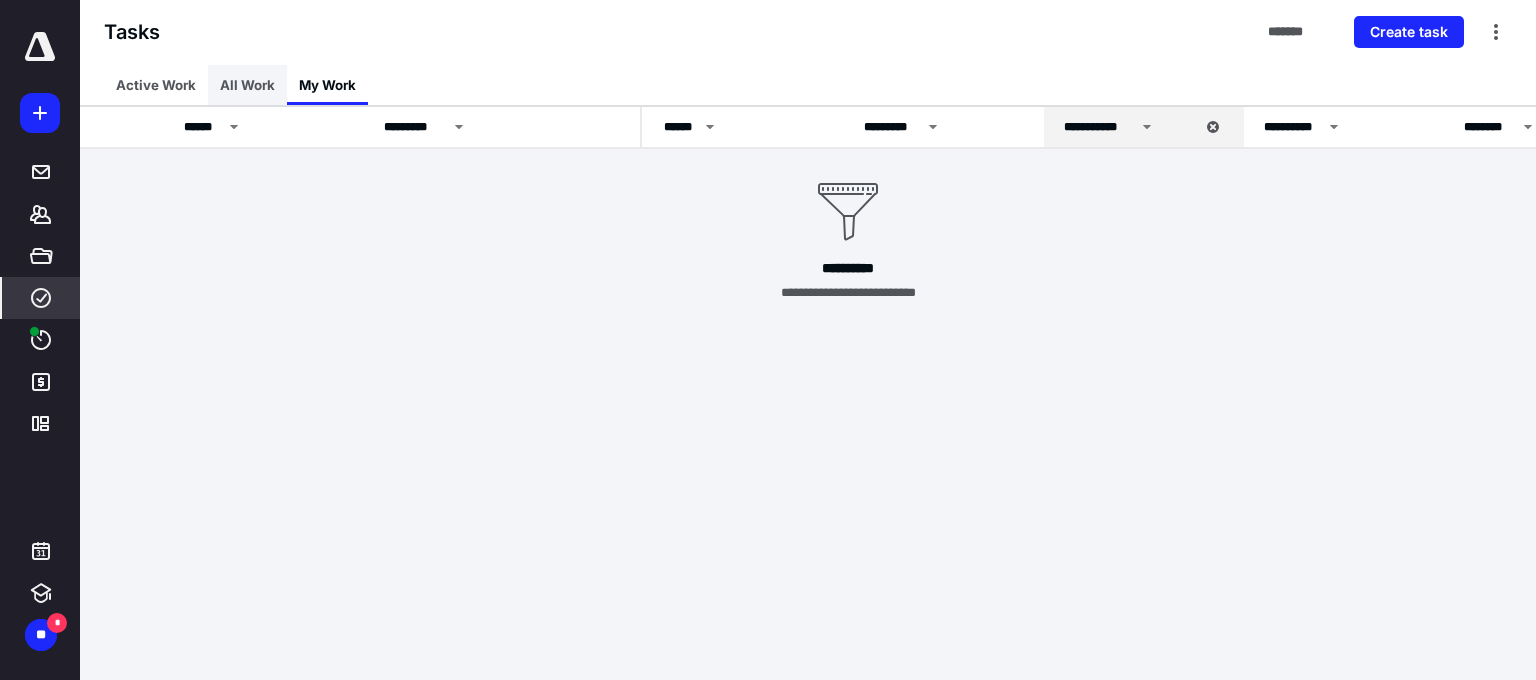 click on "All Work" at bounding box center [247, 85] 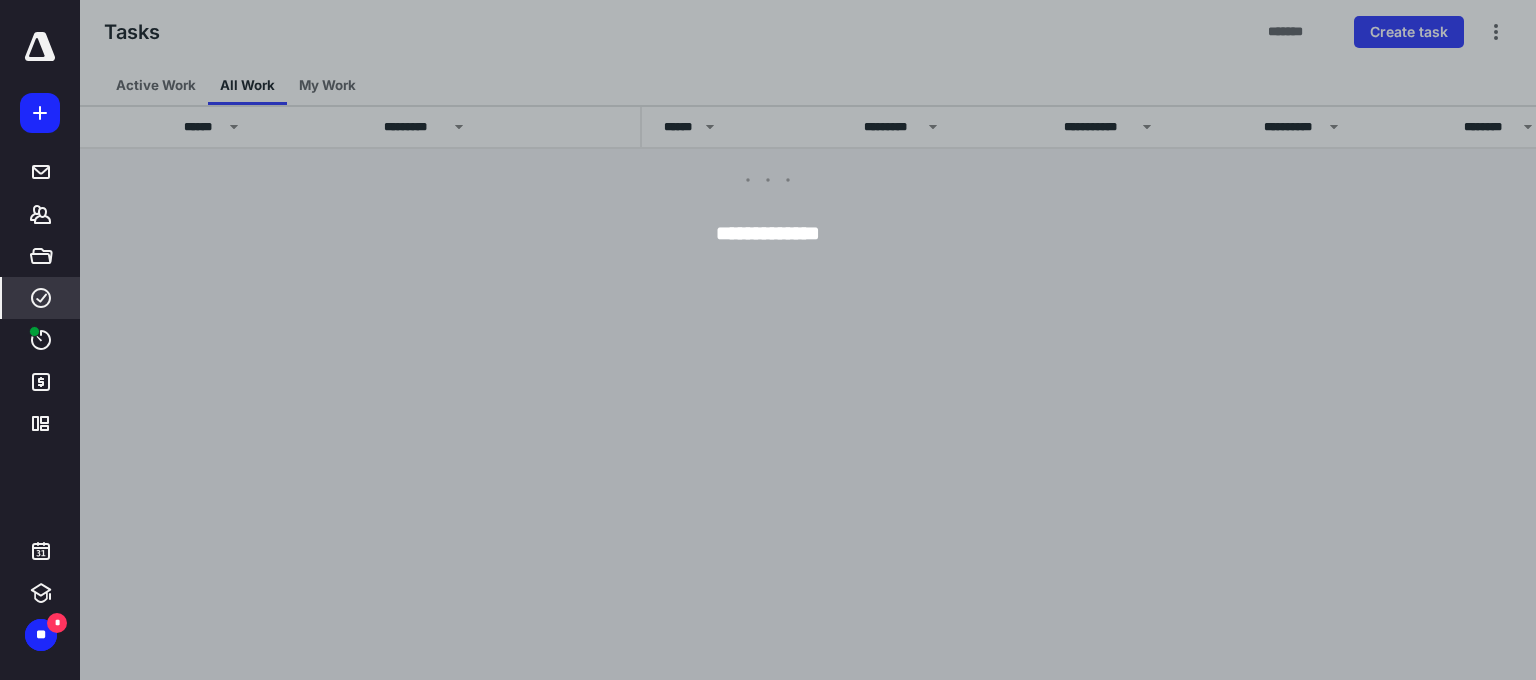 click at bounding box center (848, 340) 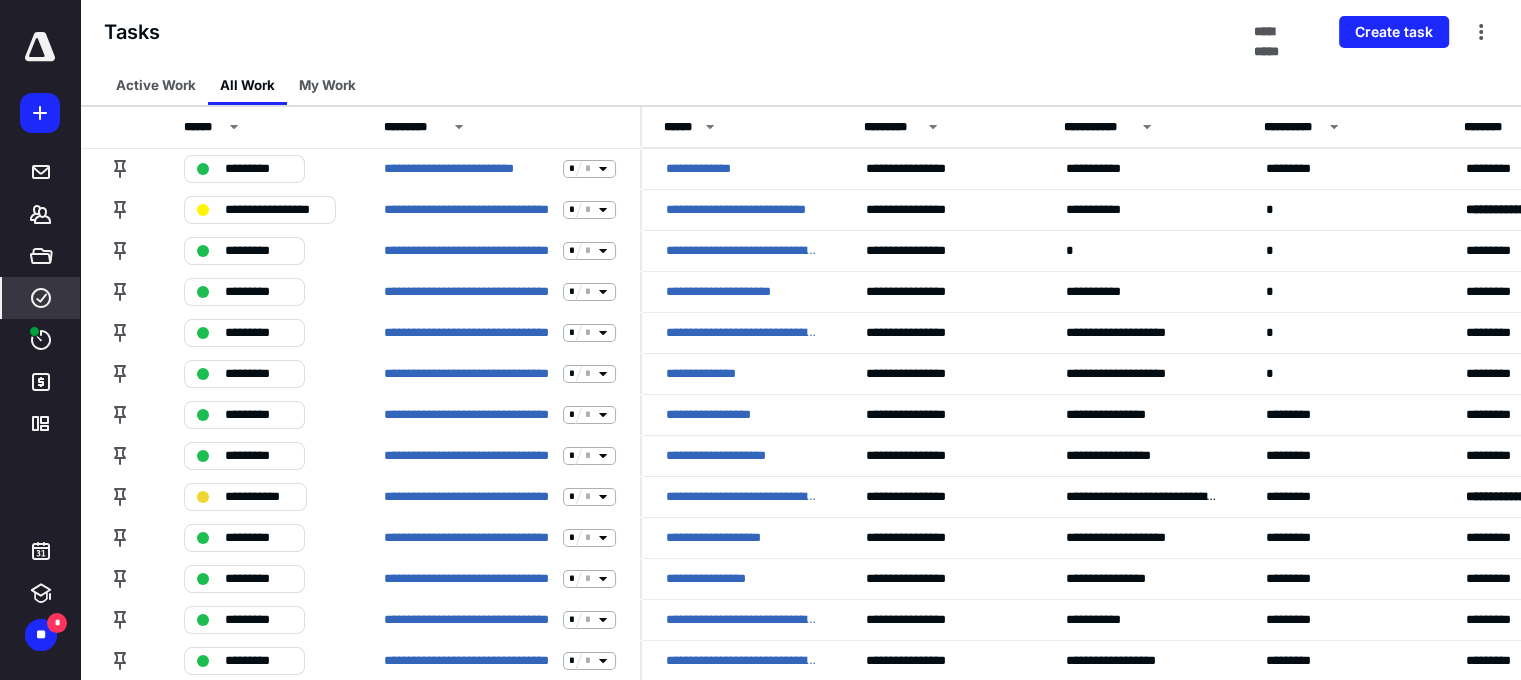click on "My Work" at bounding box center [327, 85] 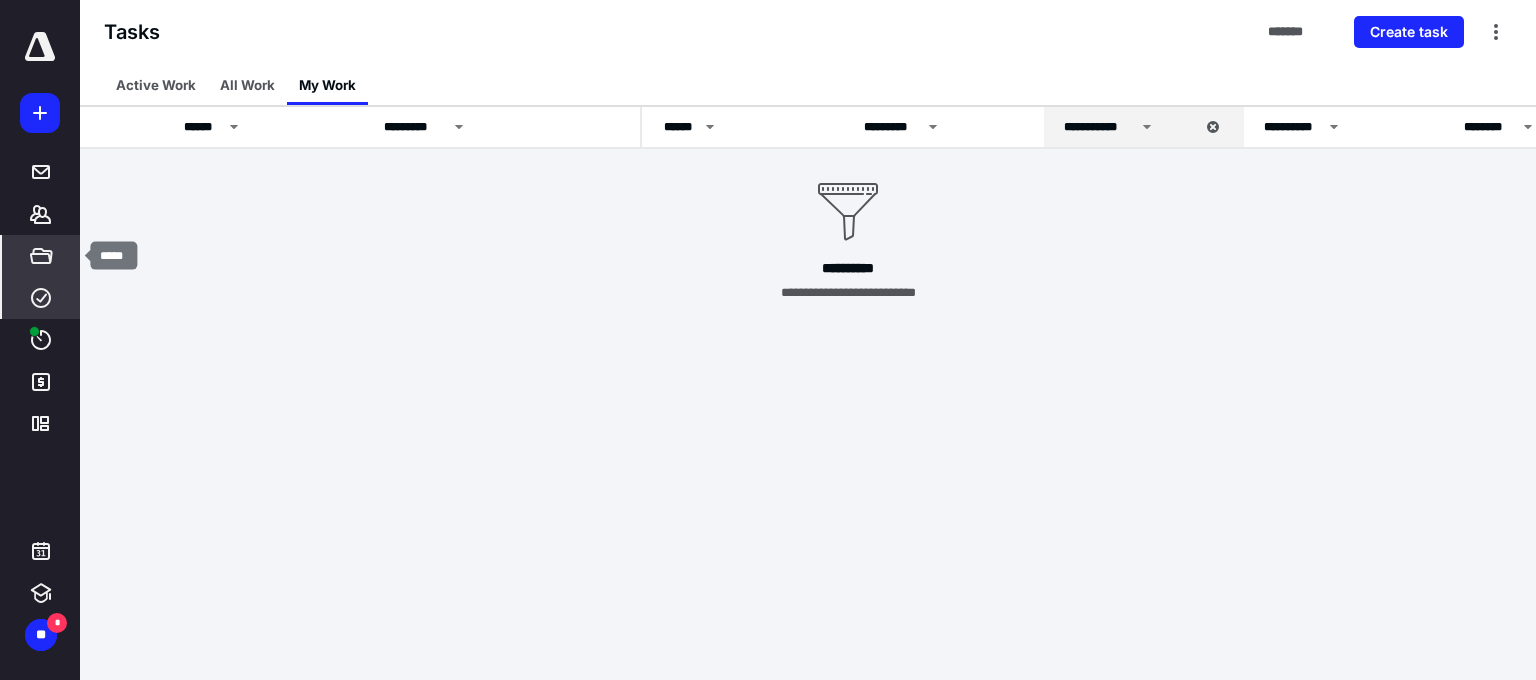 click on "*****" at bounding box center (41, 256) 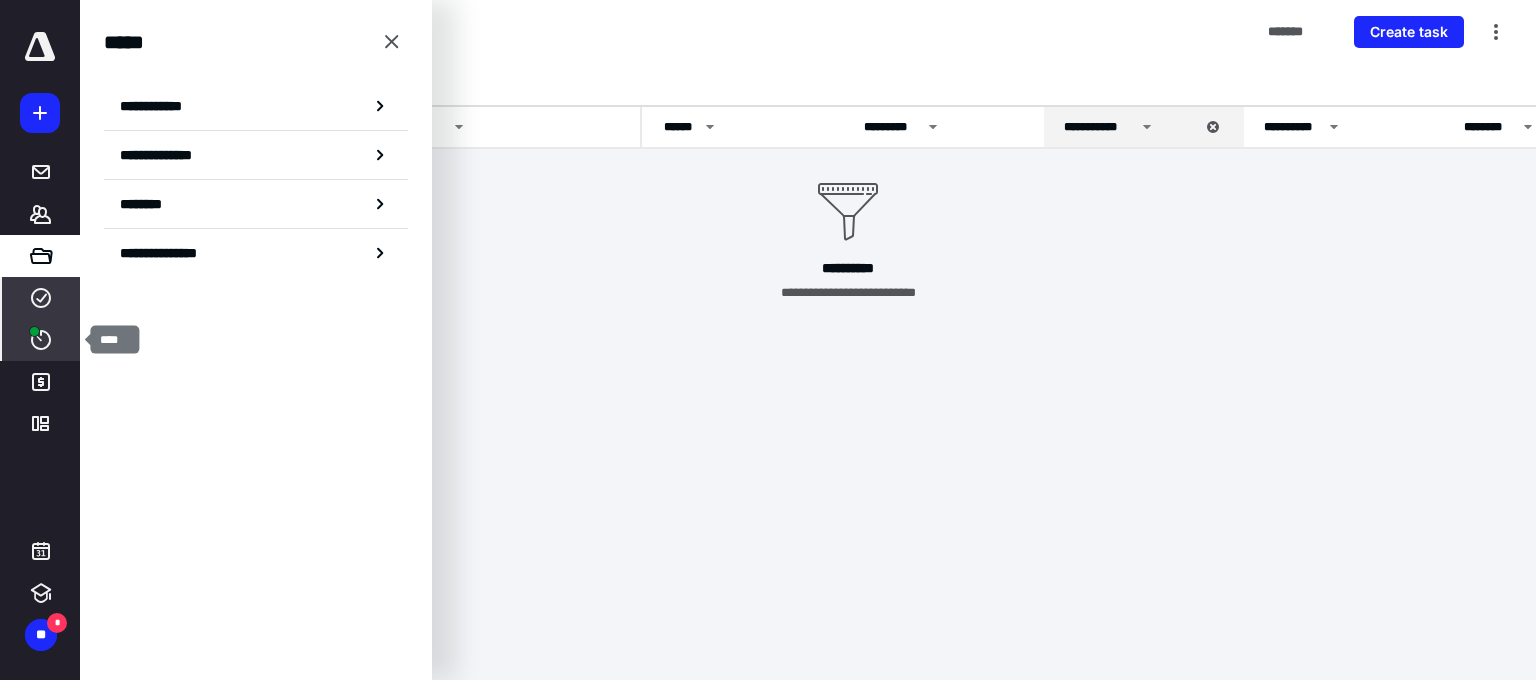 click 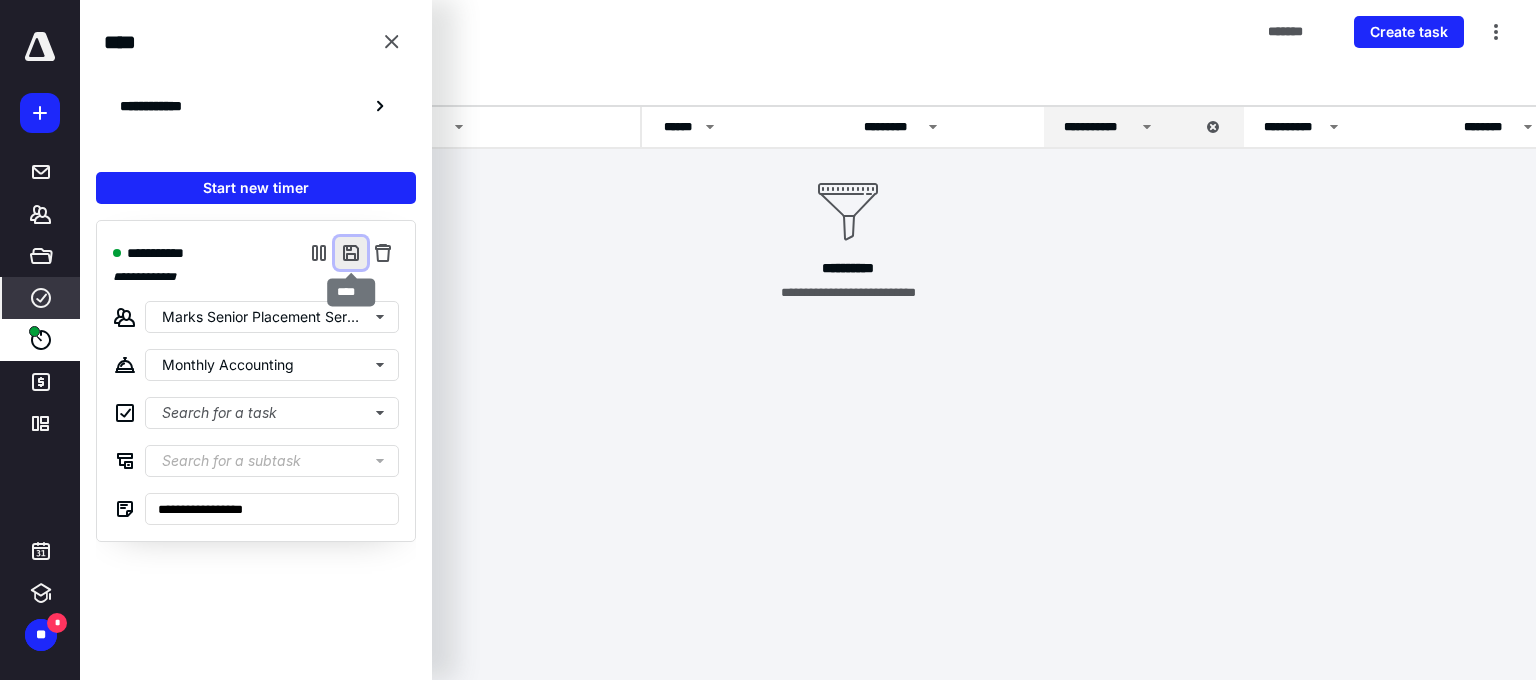 click at bounding box center (351, 253) 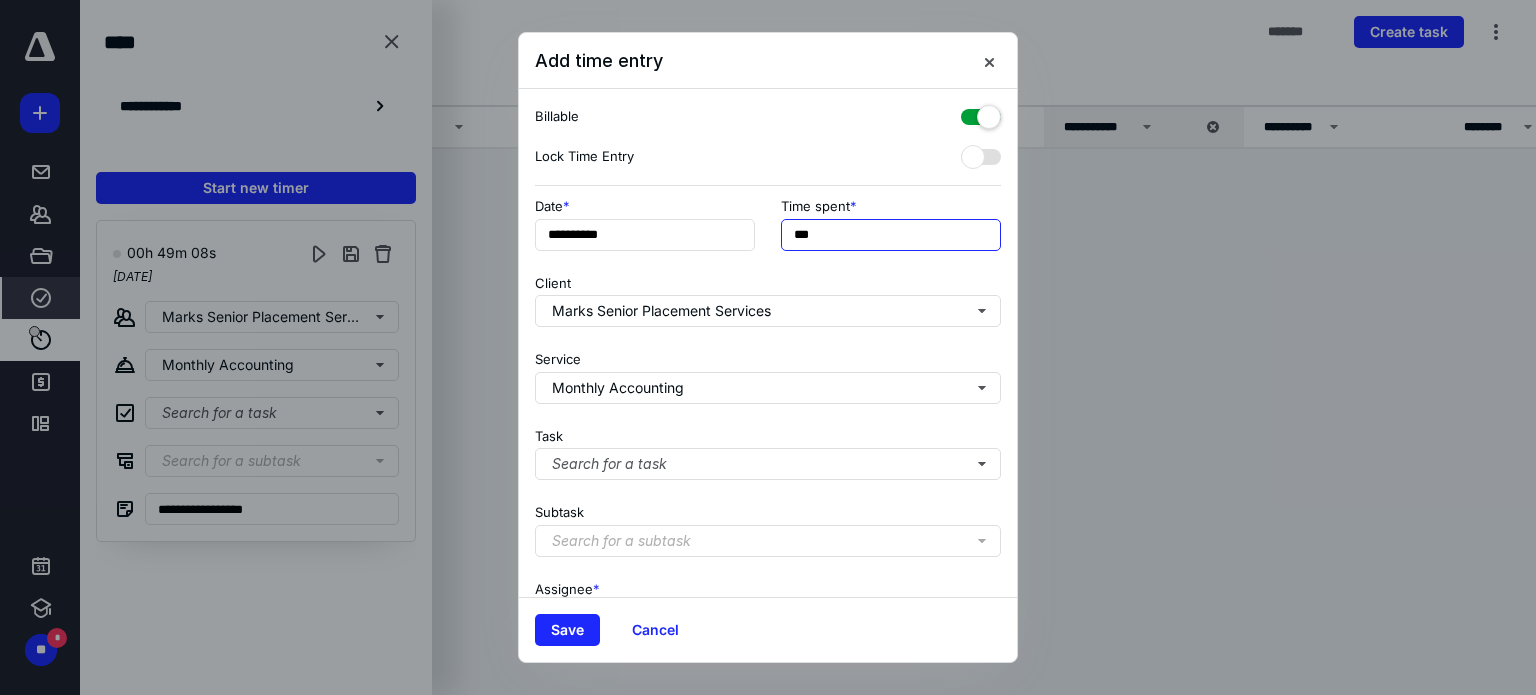 drag, startPoint x: 804, startPoint y: 233, endPoint x: 785, endPoint y: 232, distance: 19.026299 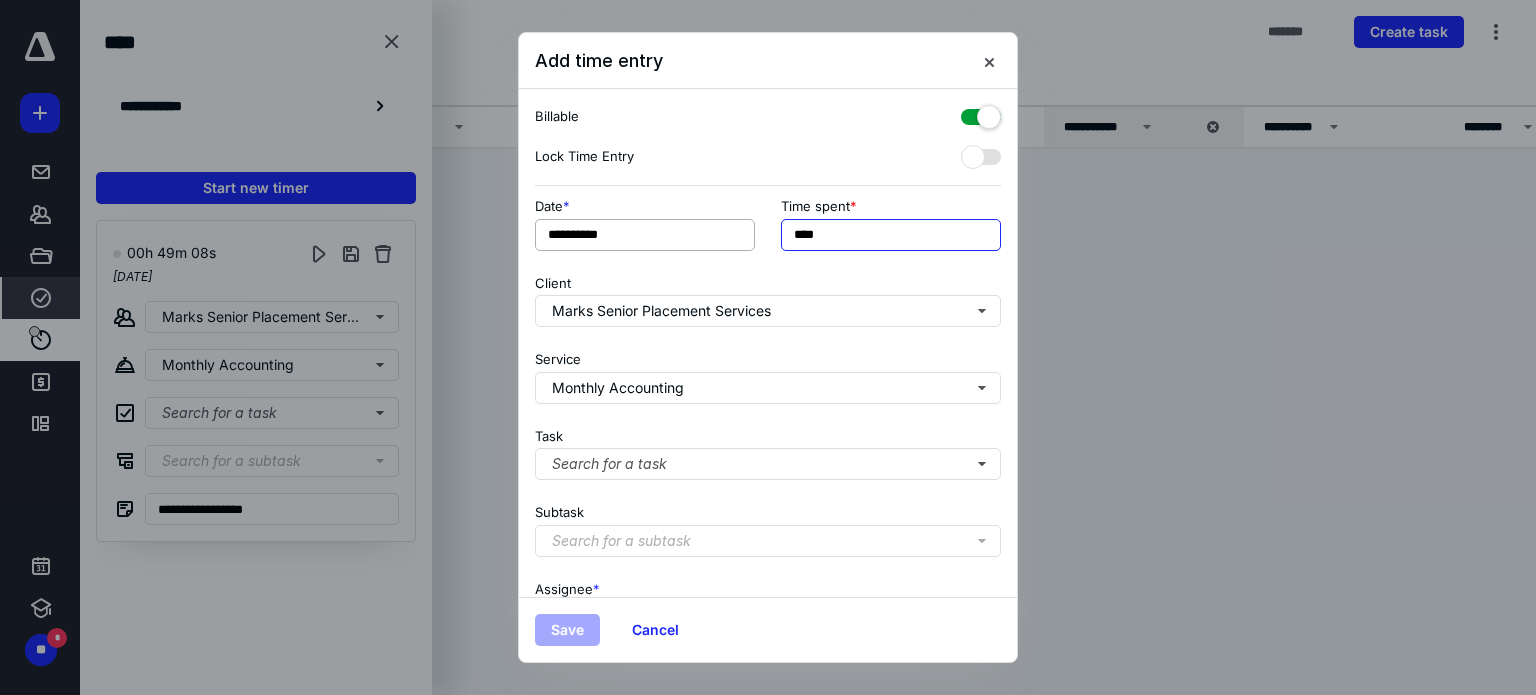 type on "****" 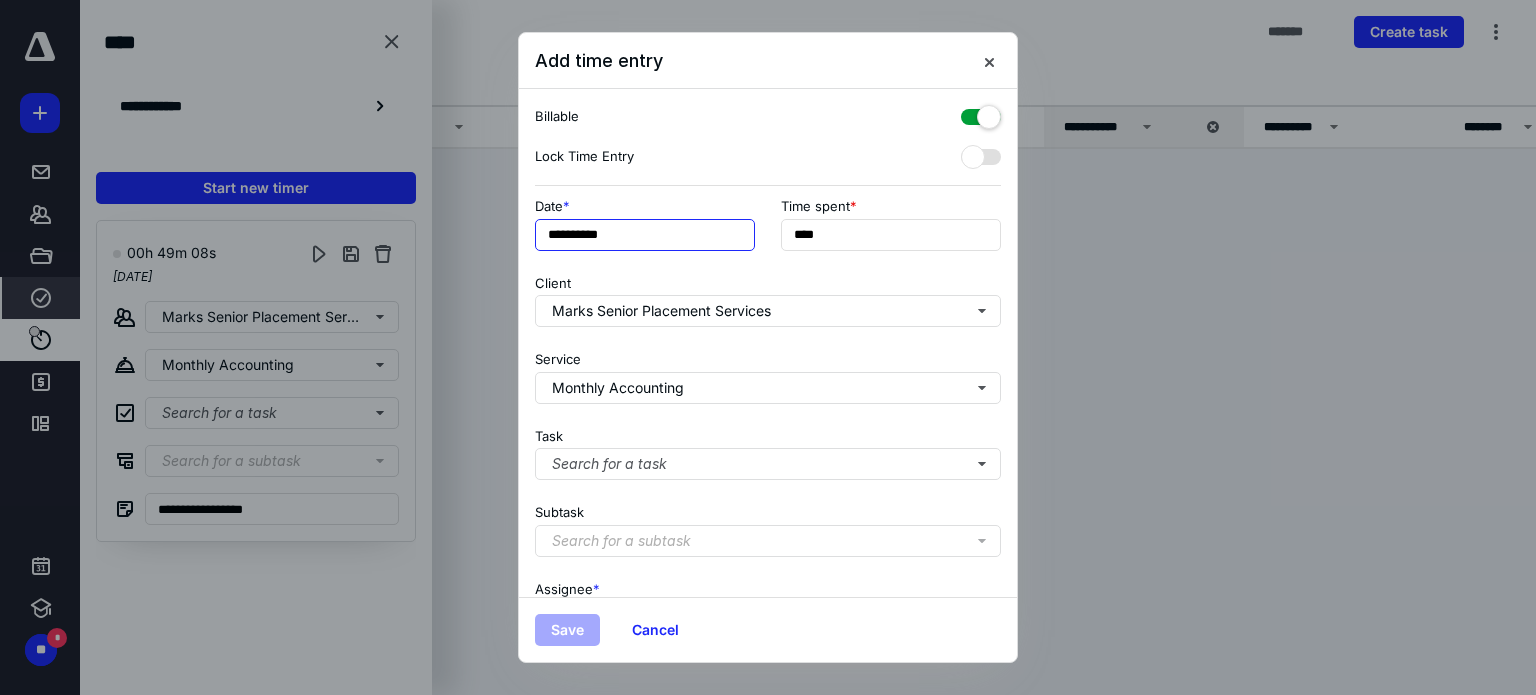 type 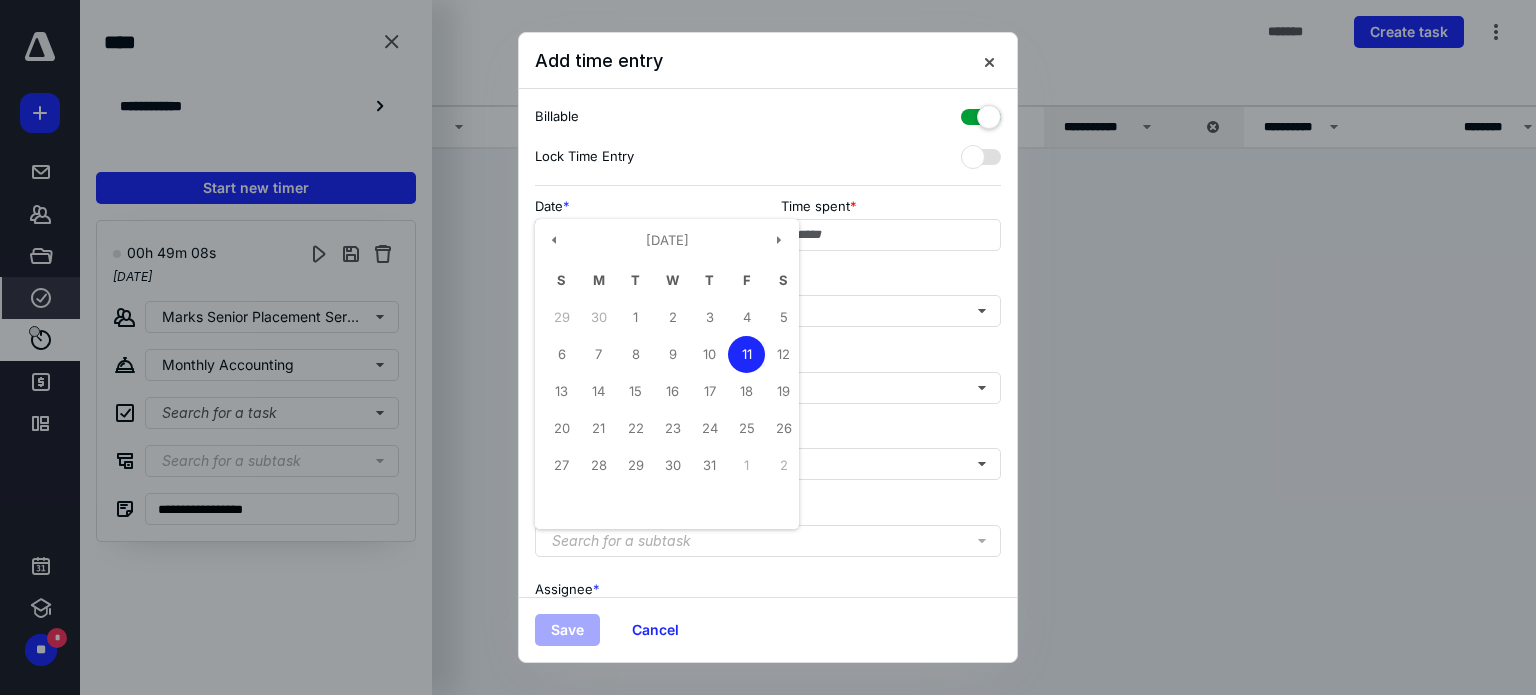 click on "**********" at bounding box center [645, 235] 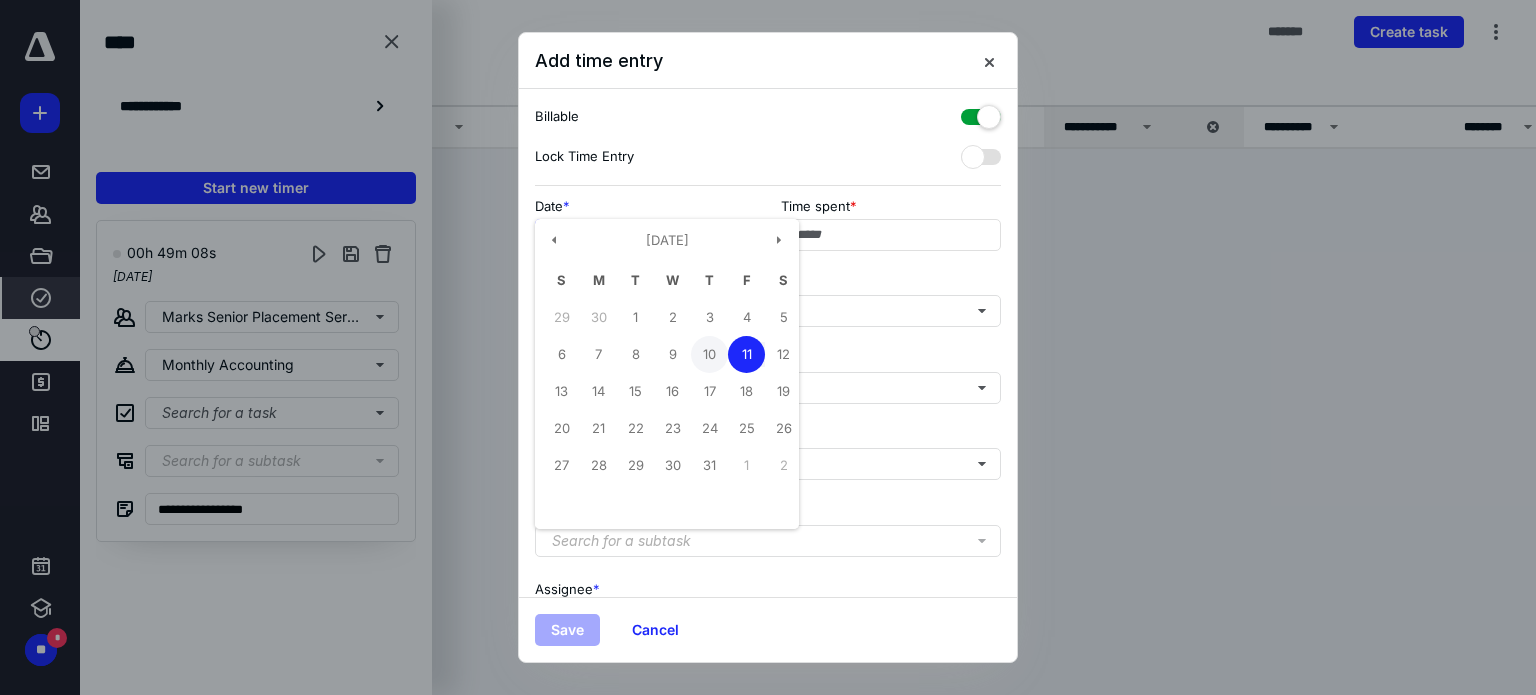 click on "10" at bounding box center (709, 354) 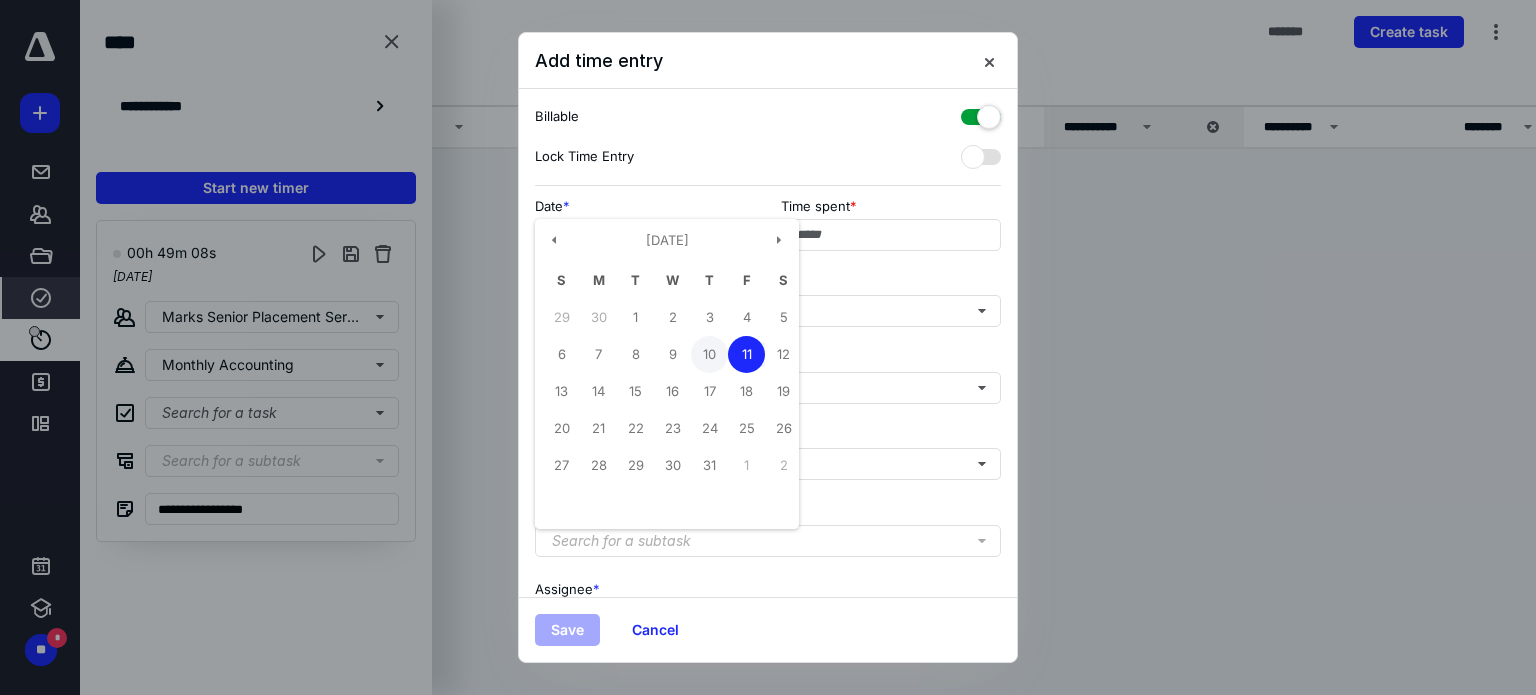 type on "**********" 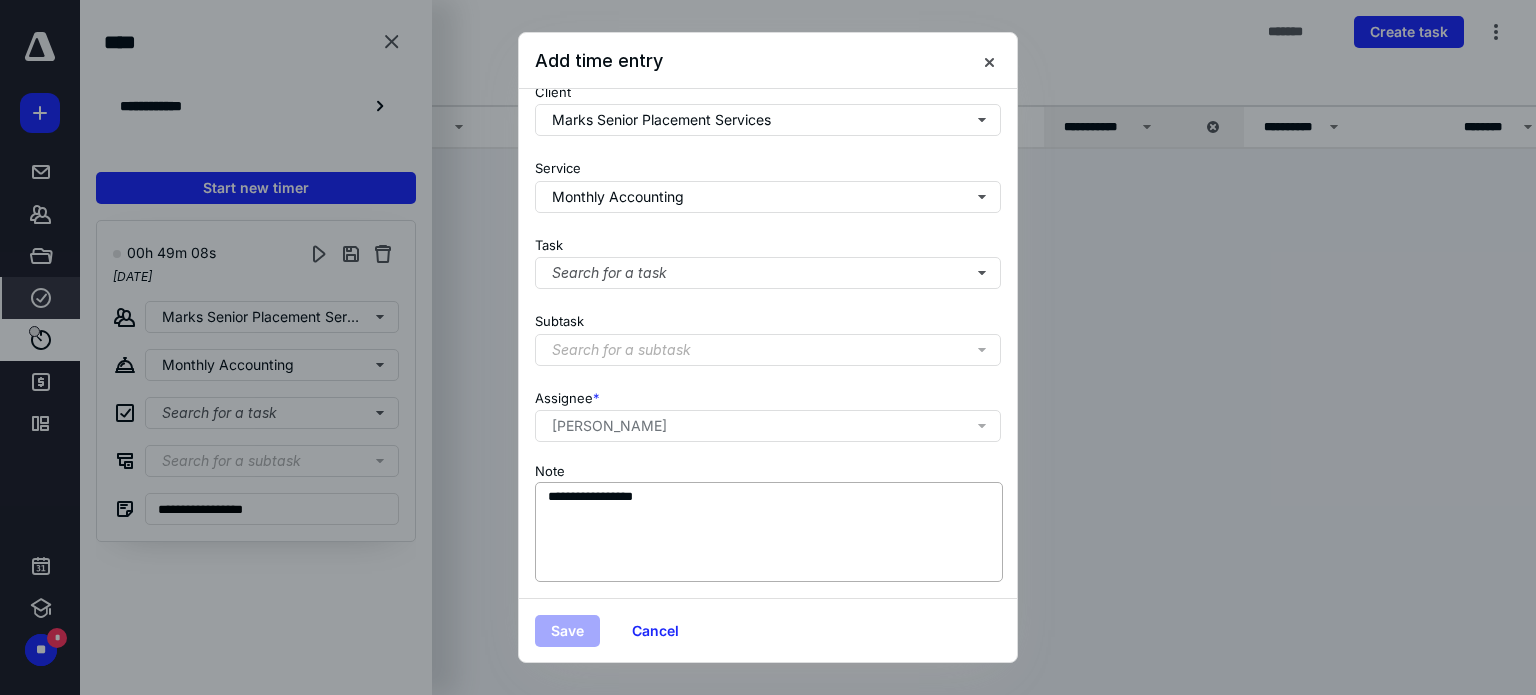 scroll, scrollTop: 205, scrollLeft: 0, axis: vertical 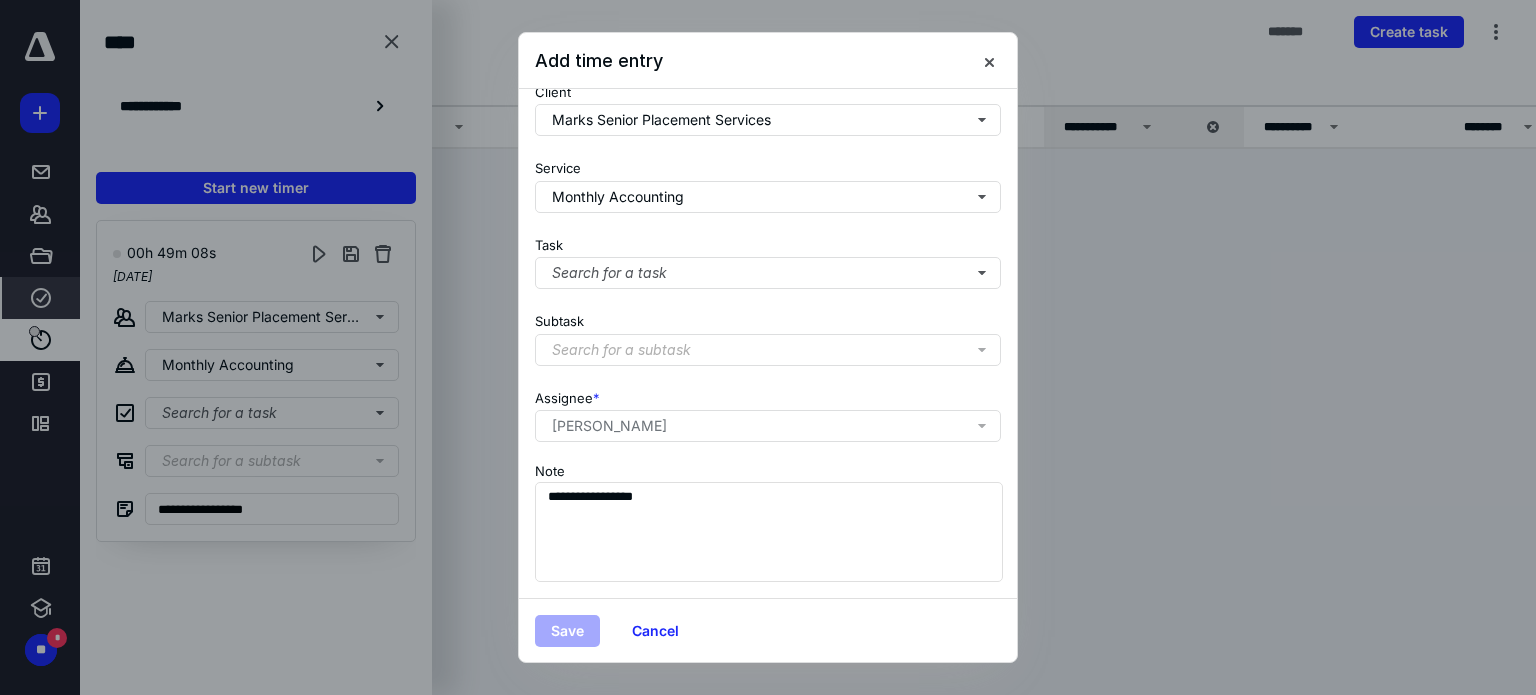 click on "Save" at bounding box center [567, 631] 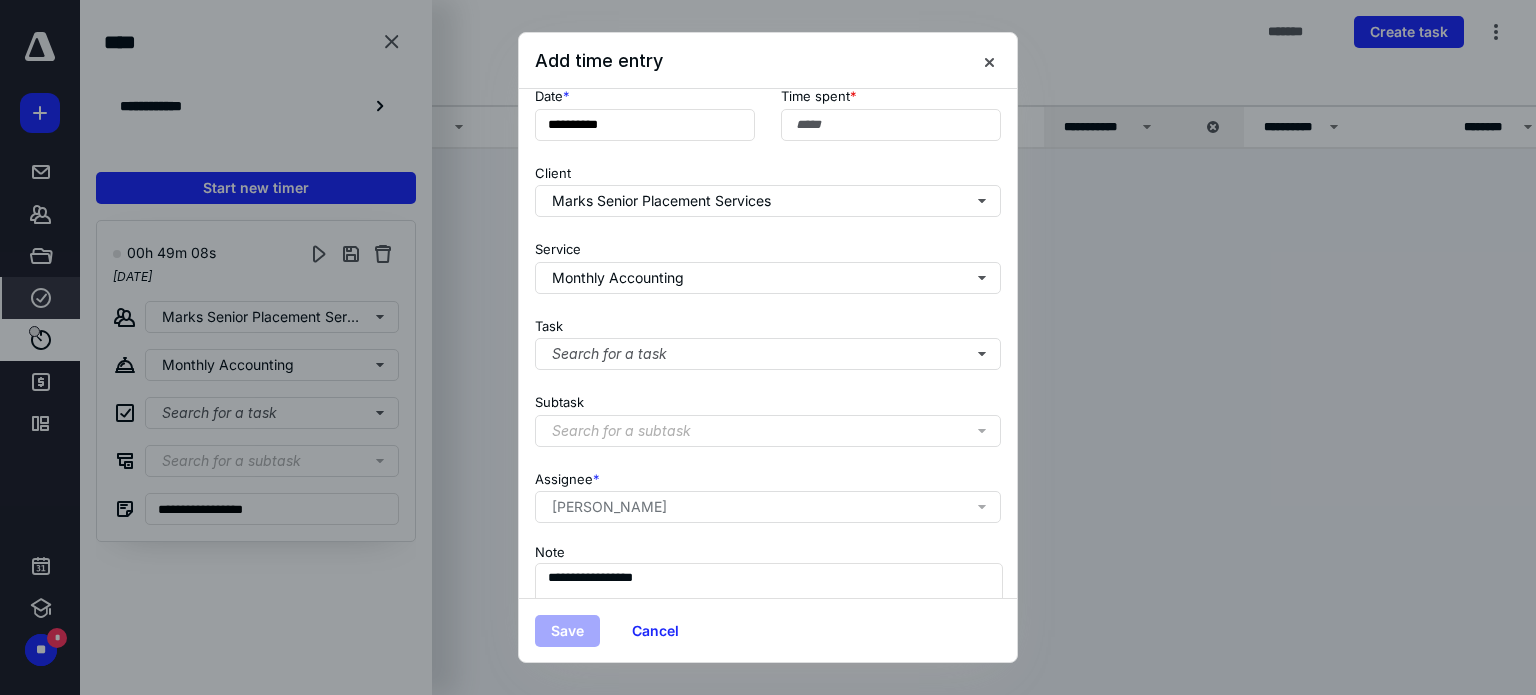 scroll, scrollTop: 100, scrollLeft: 0, axis: vertical 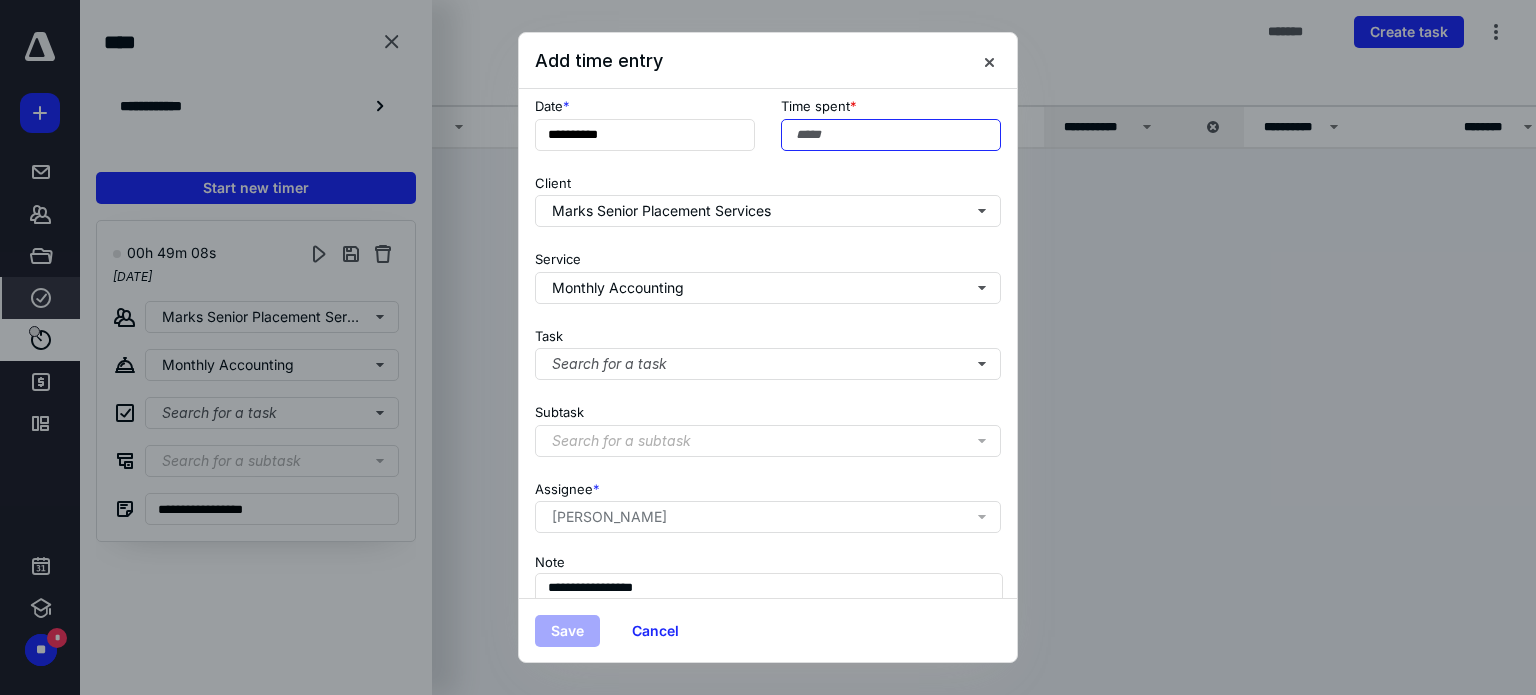 drag, startPoint x: 848, startPoint y: 138, endPoint x: 760, endPoint y: 130, distance: 88.362885 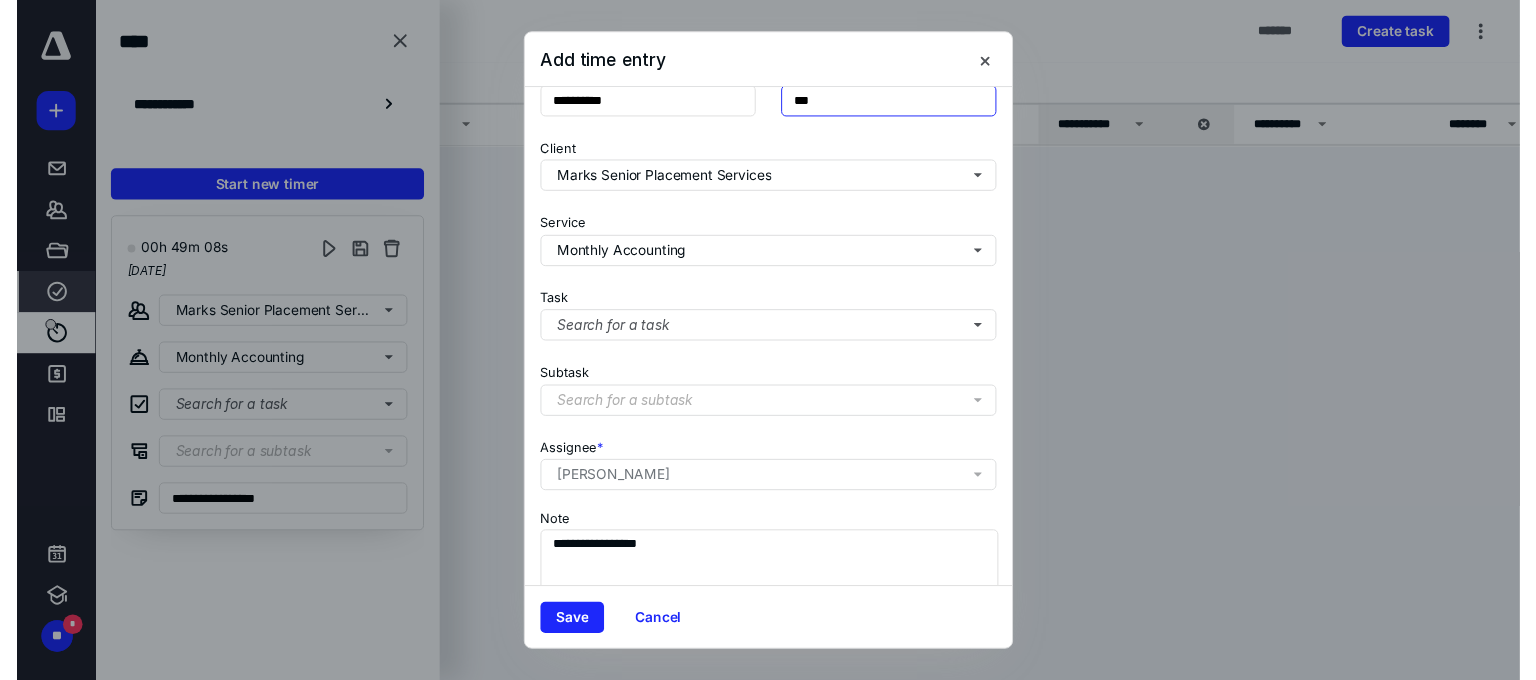 scroll, scrollTop: 205, scrollLeft: 0, axis: vertical 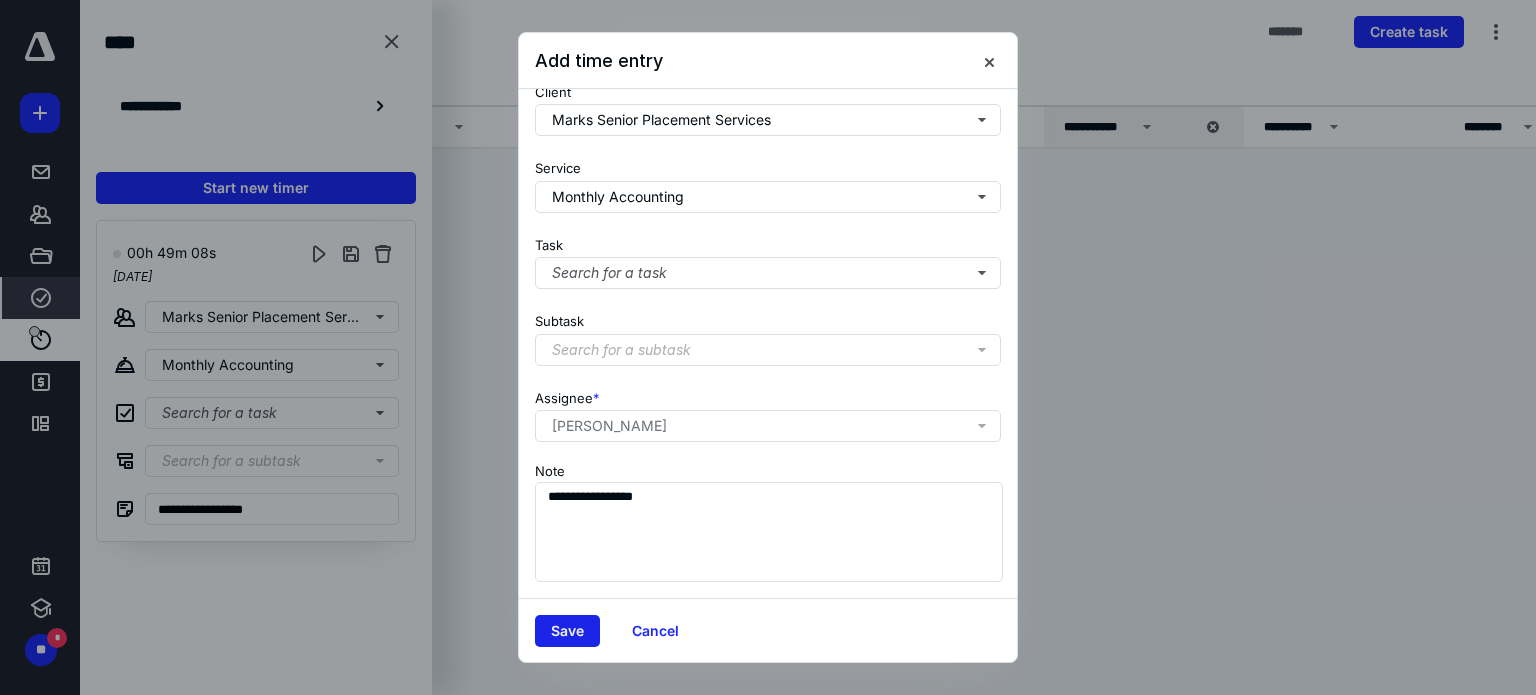 type on "***" 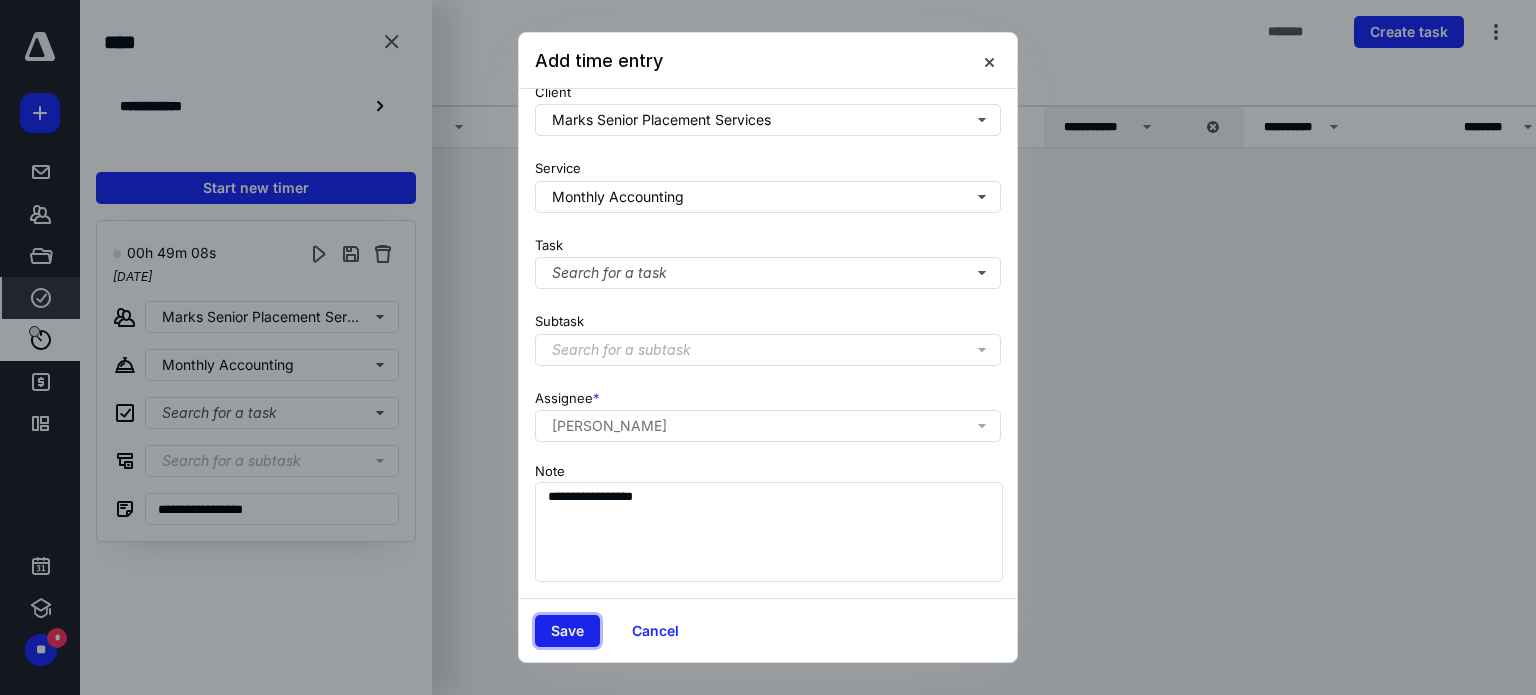 click on "Save" at bounding box center [567, 631] 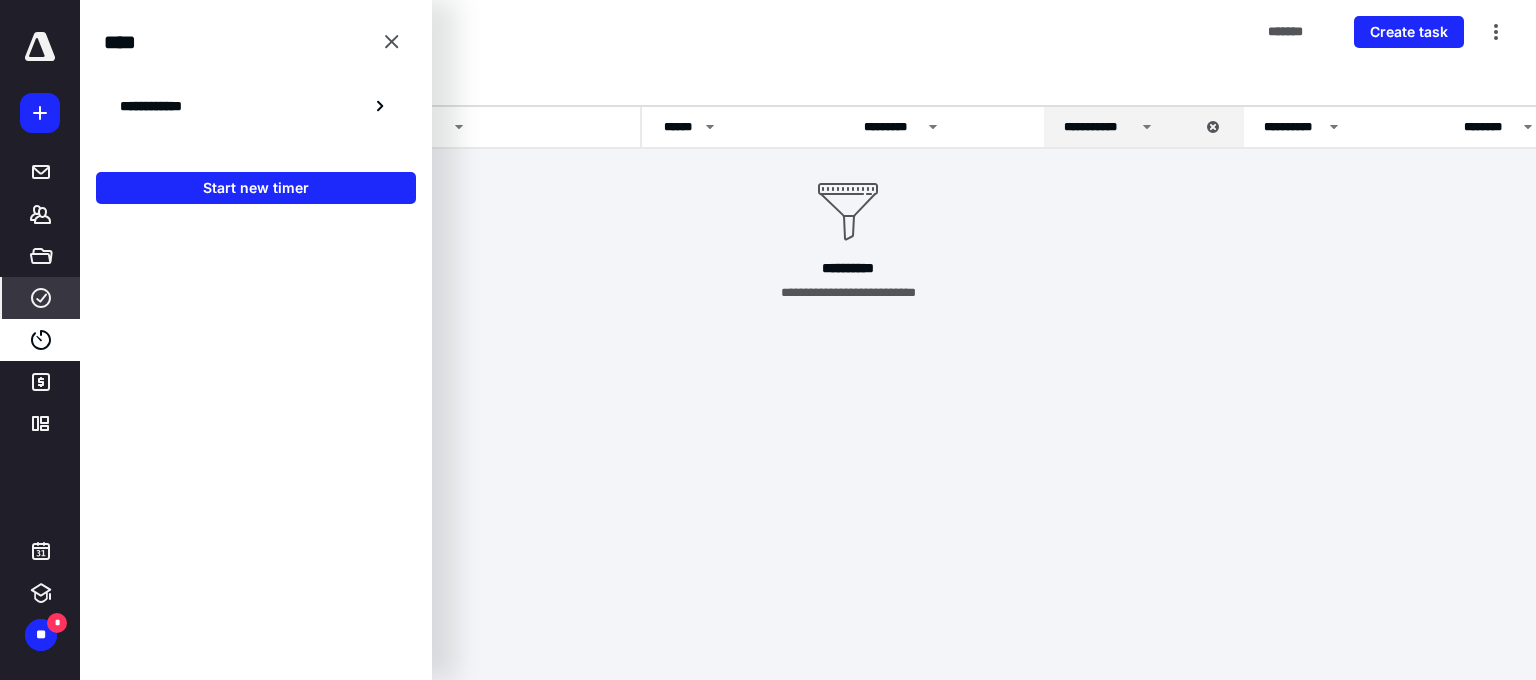 drag, startPoint x: 542, startPoint y: 258, endPoint x: 451, endPoint y: 11, distance: 263.22995 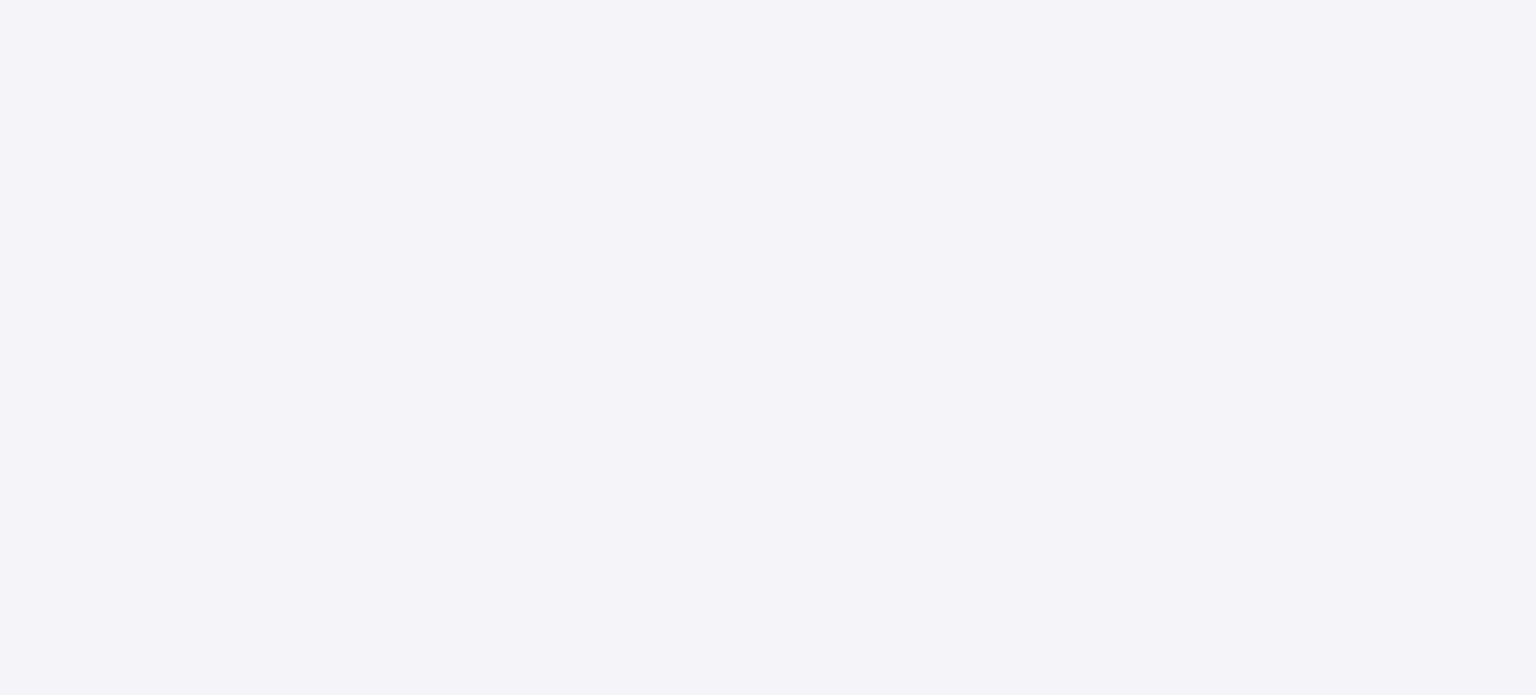 scroll, scrollTop: 0, scrollLeft: 0, axis: both 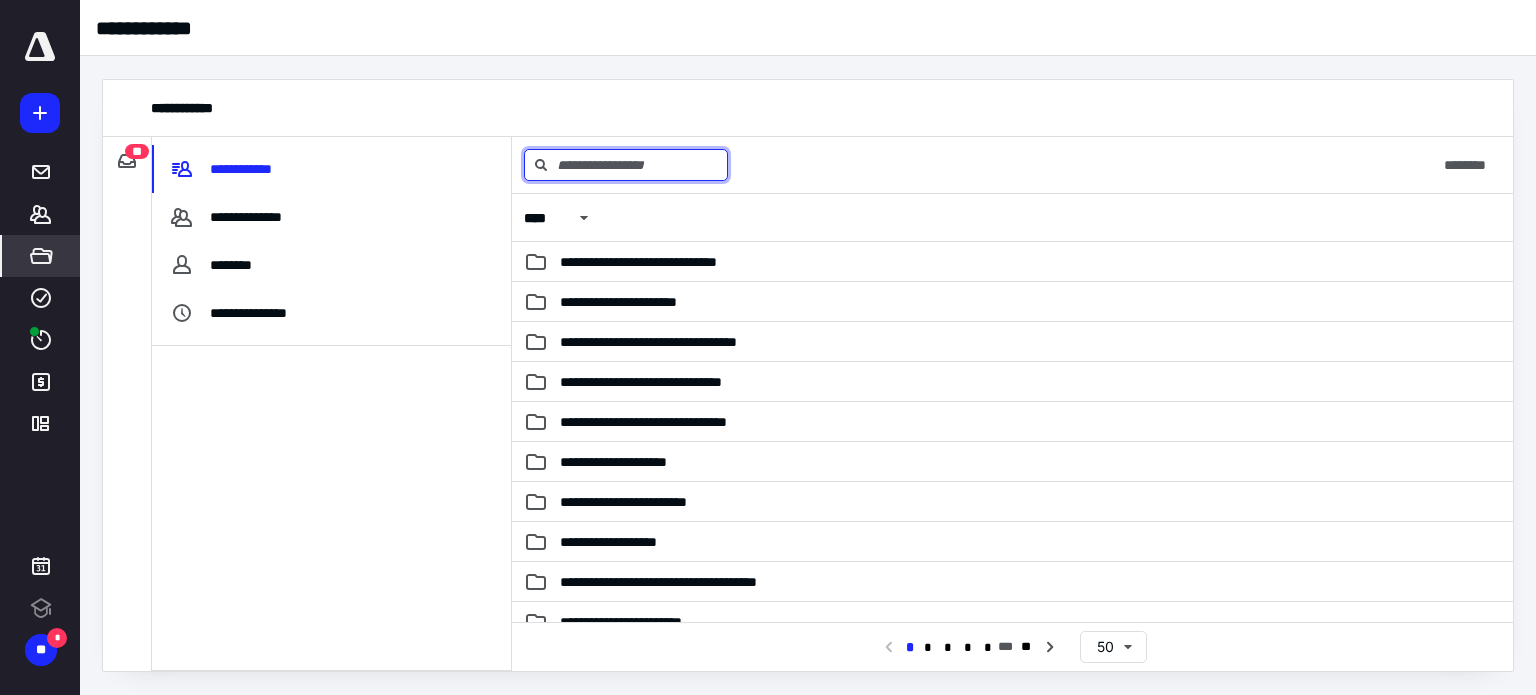 click at bounding box center [626, 165] 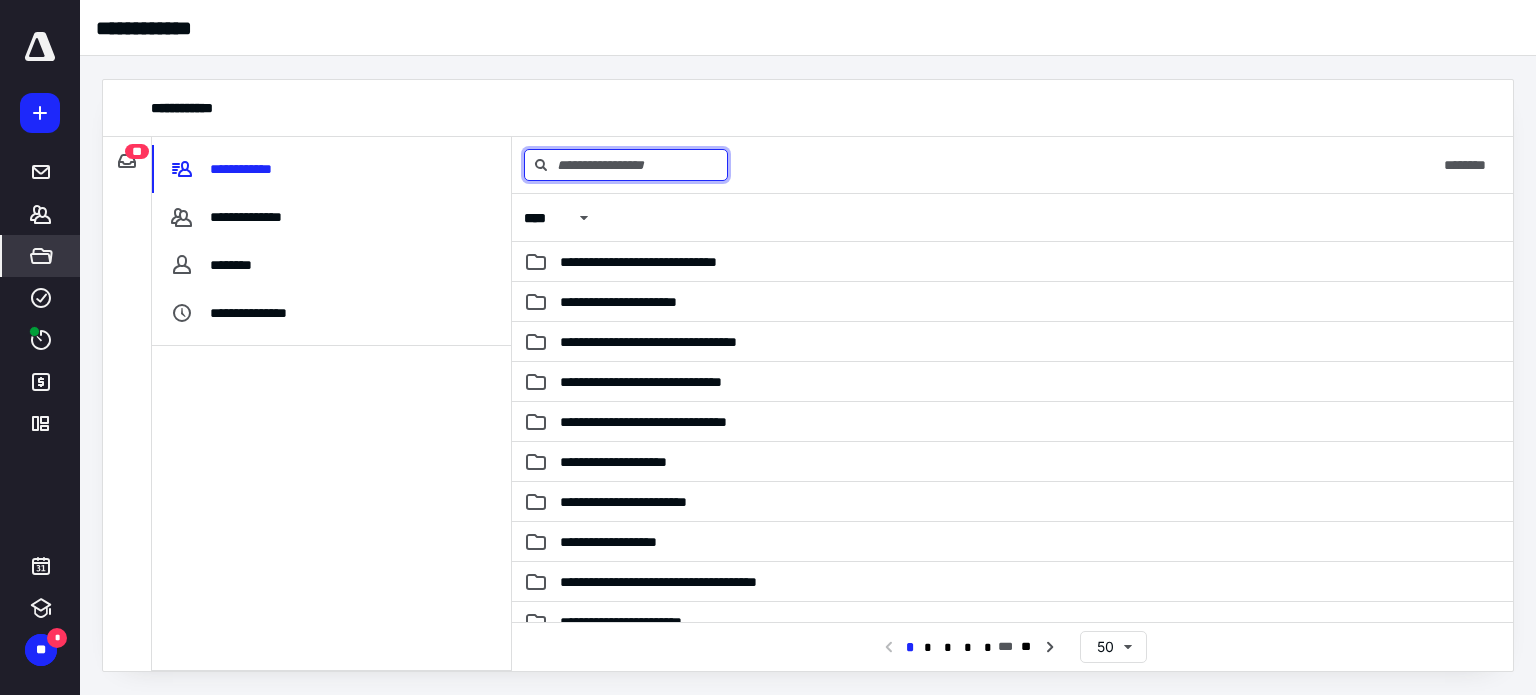 scroll, scrollTop: 0, scrollLeft: 0, axis: both 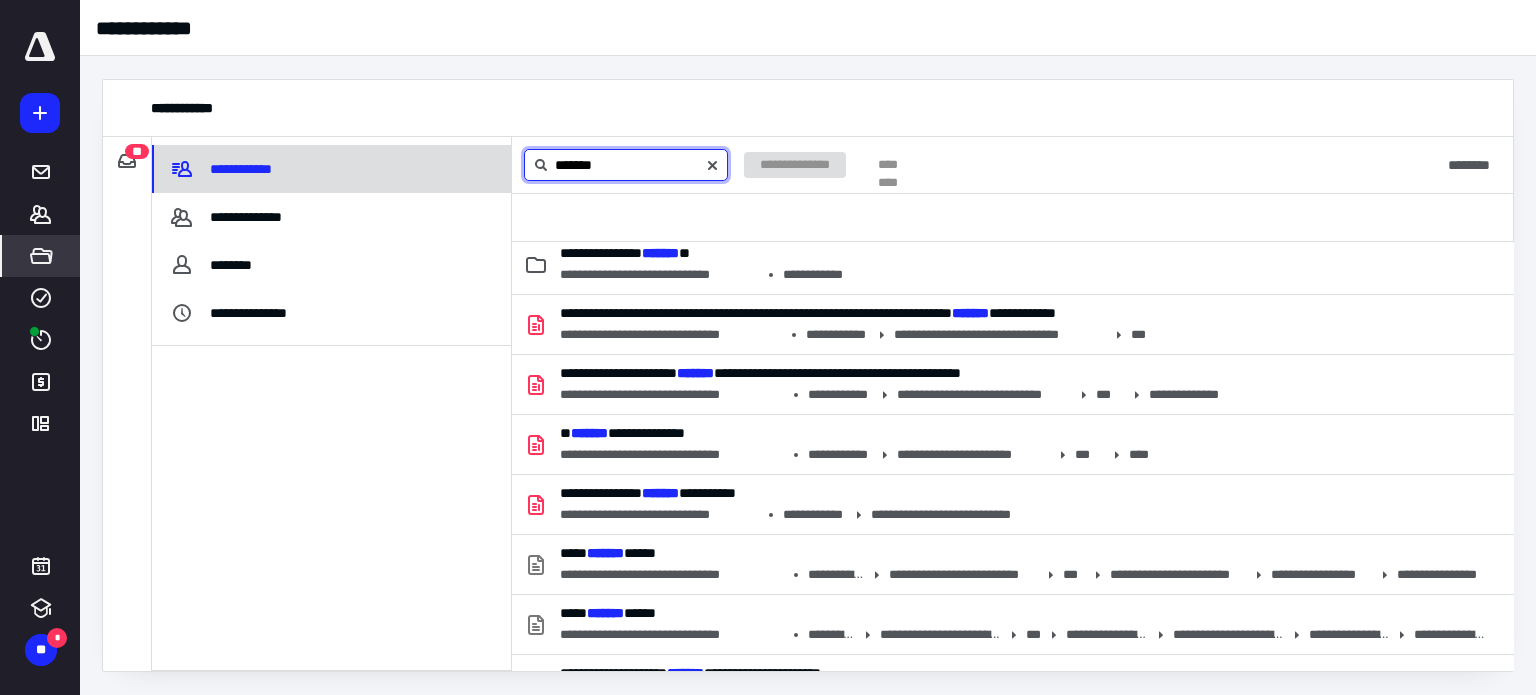 drag, startPoint x: 620, startPoint y: 171, endPoint x: 399, endPoint y: 162, distance: 221.18318 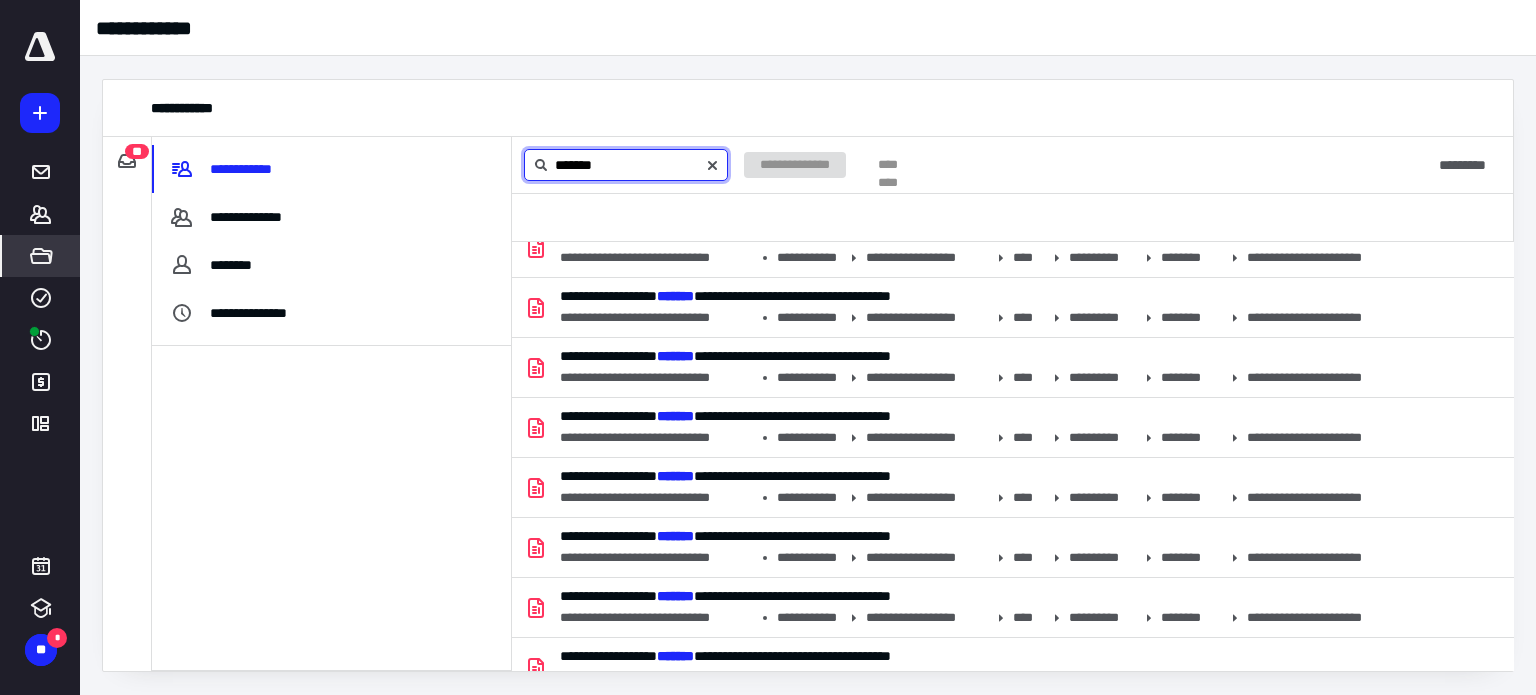 scroll, scrollTop: 7540, scrollLeft: 0, axis: vertical 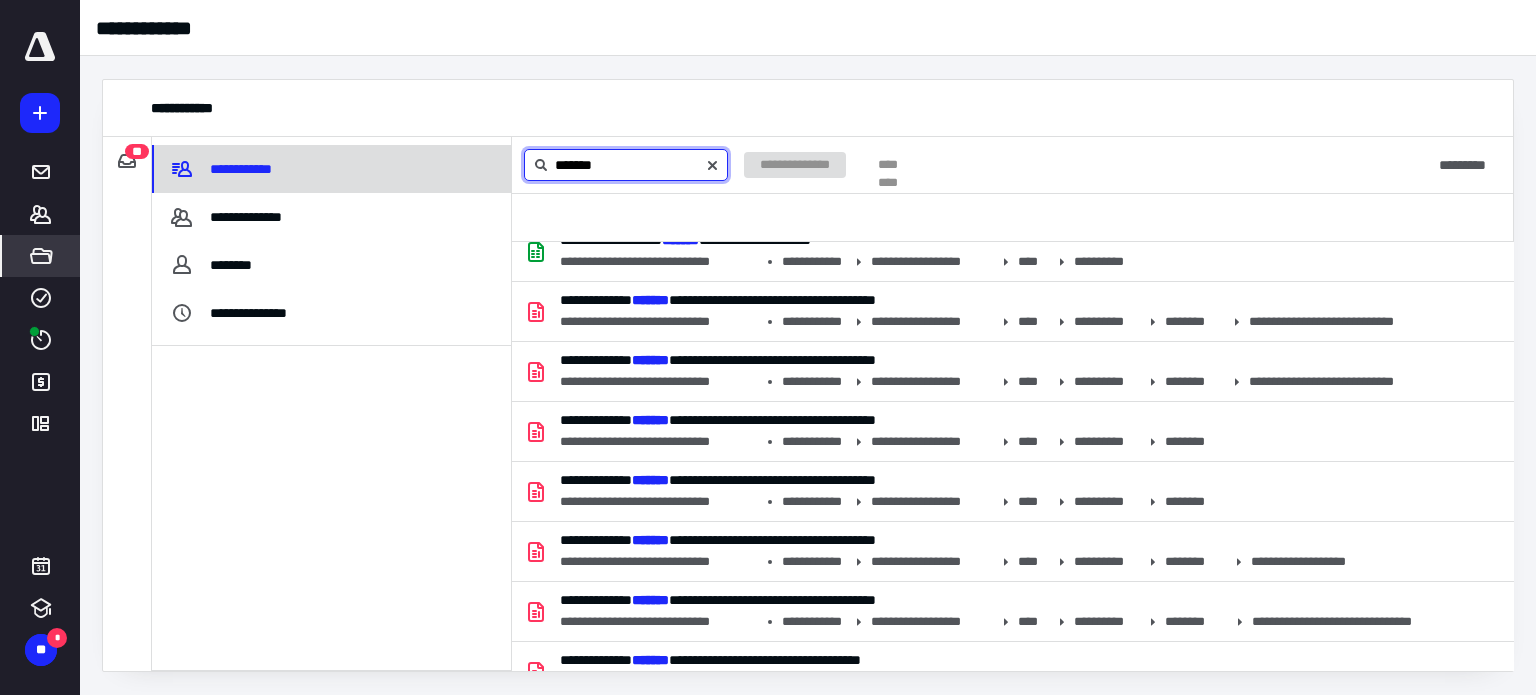 drag, startPoint x: 647, startPoint y: 153, endPoint x: 480, endPoint y: 152, distance: 167.00299 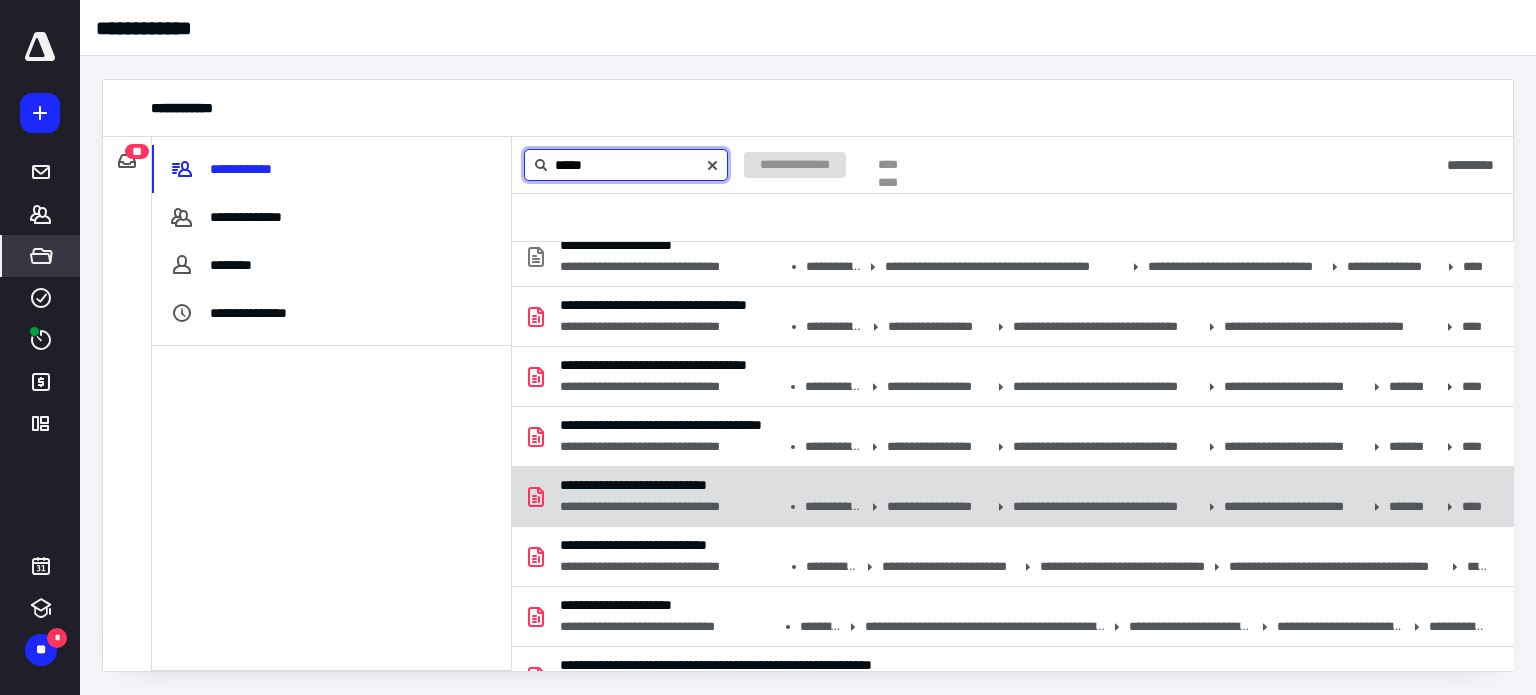 scroll, scrollTop: 5550, scrollLeft: 0, axis: vertical 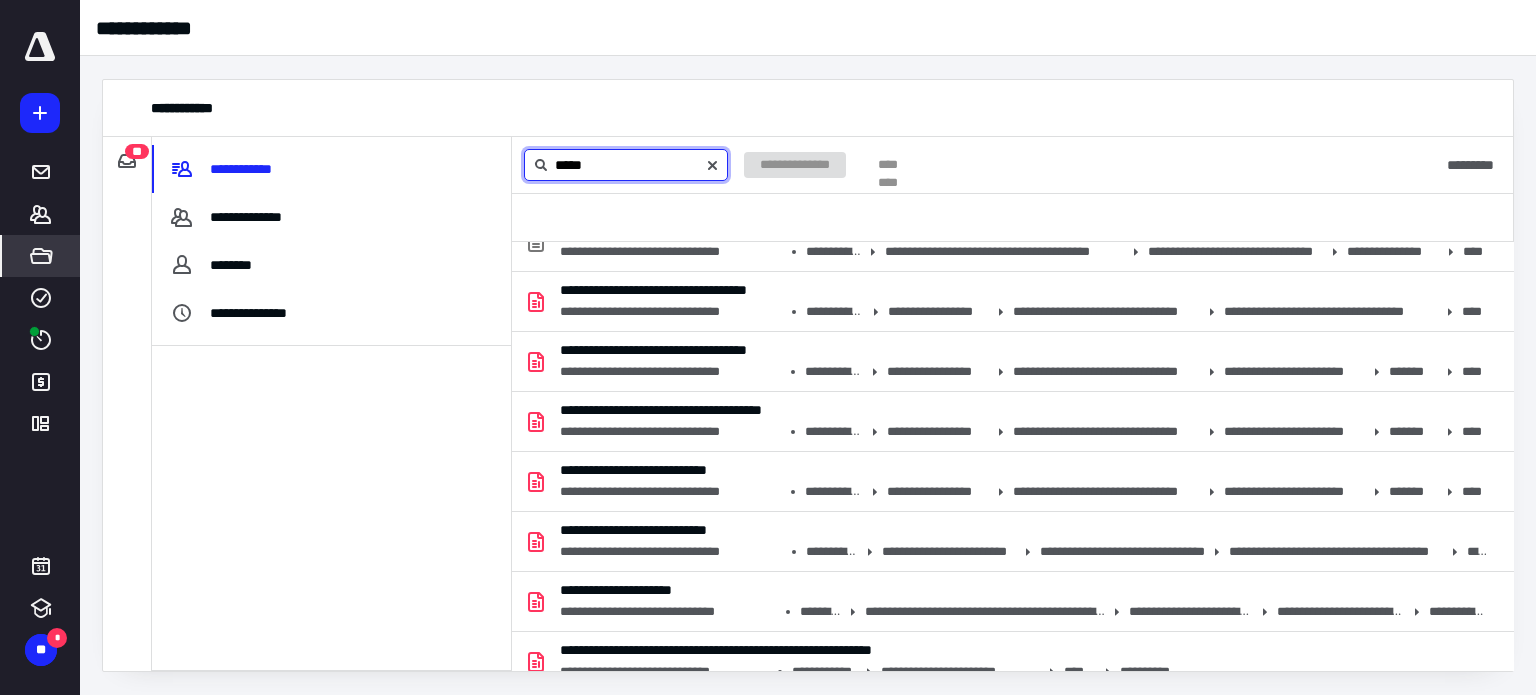 drag, startPoint x: 624, startPoint y: 160, endPoint x: 513, endPoint y: 159, distance: 111.0045 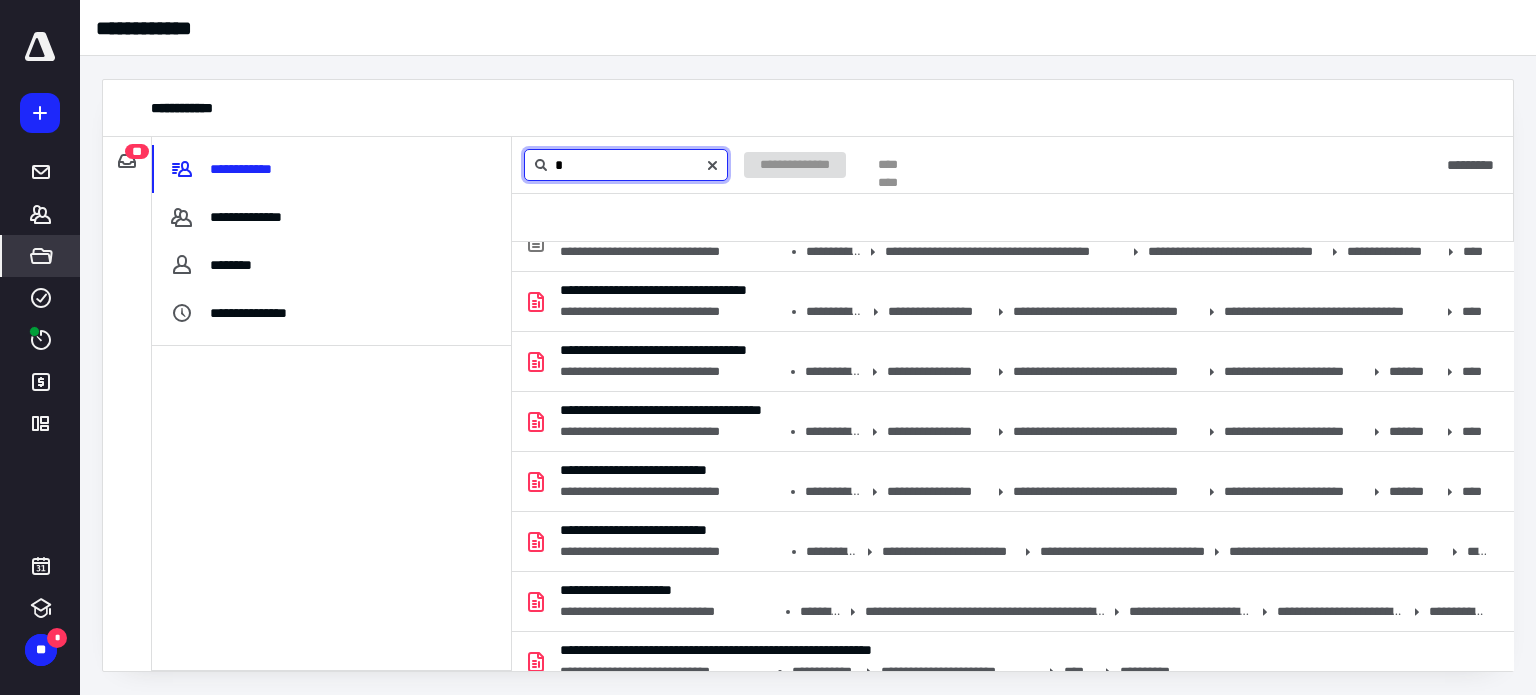scroll, scrollTop: 4, scrollLeft: 0, axis: vertical 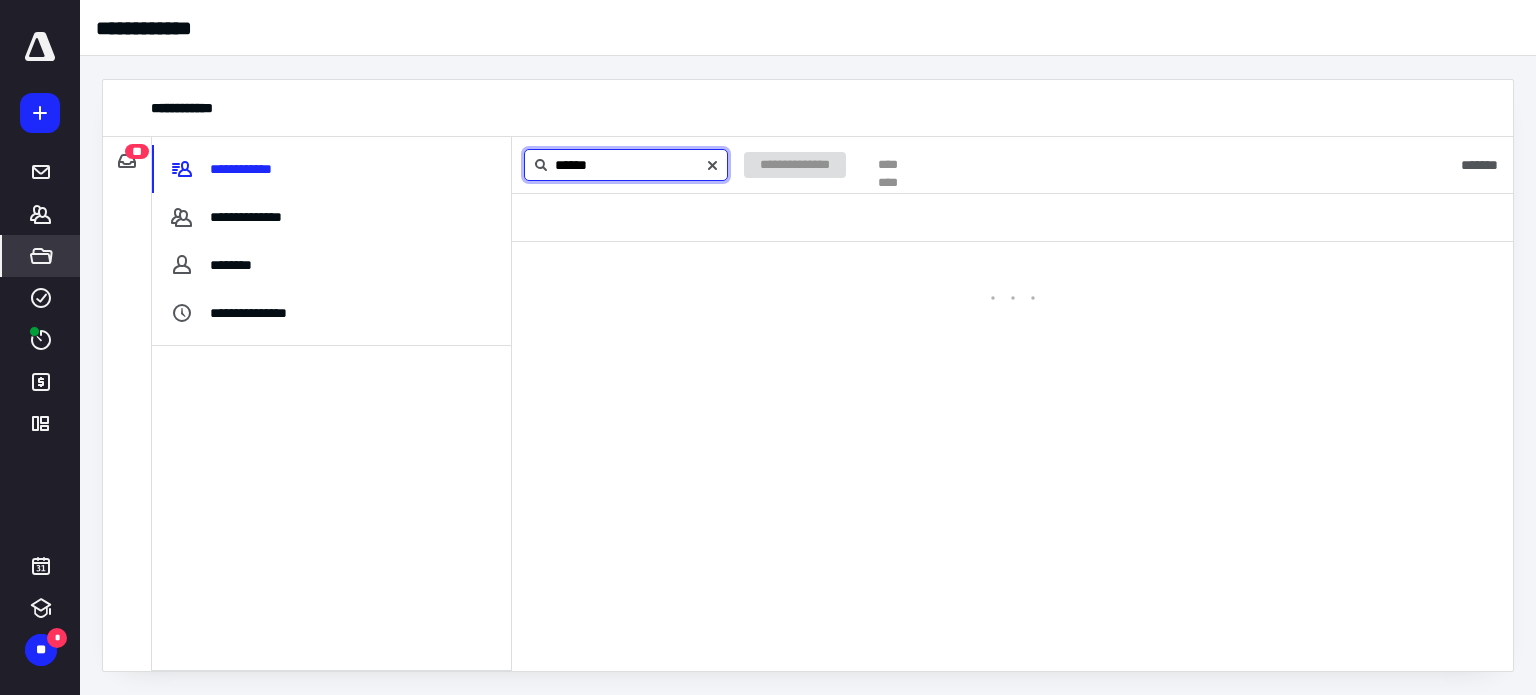 type on "*******" 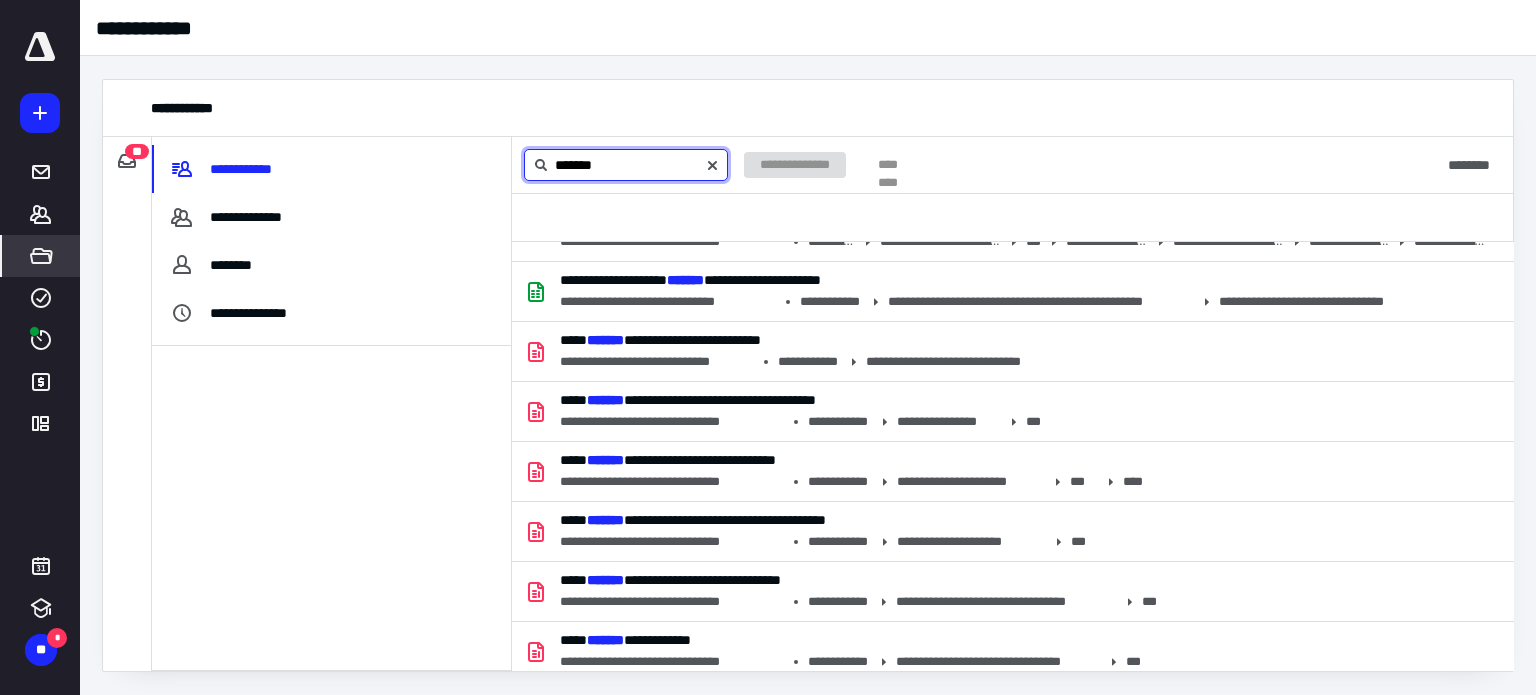 scroll, scrollTop: 467, scrollLeft: 0, axis: vertical 